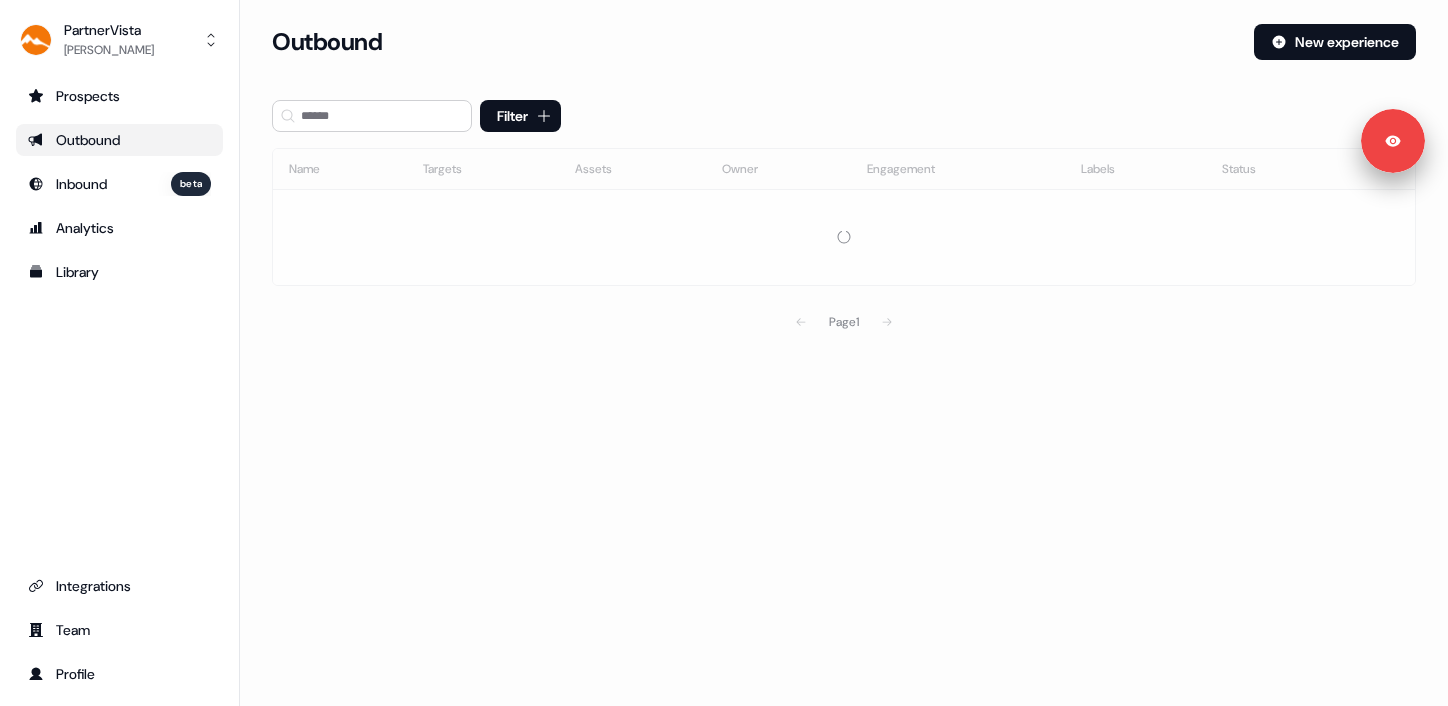 scroll, scrollTop: 0, scrollLeft: 0, axis: both 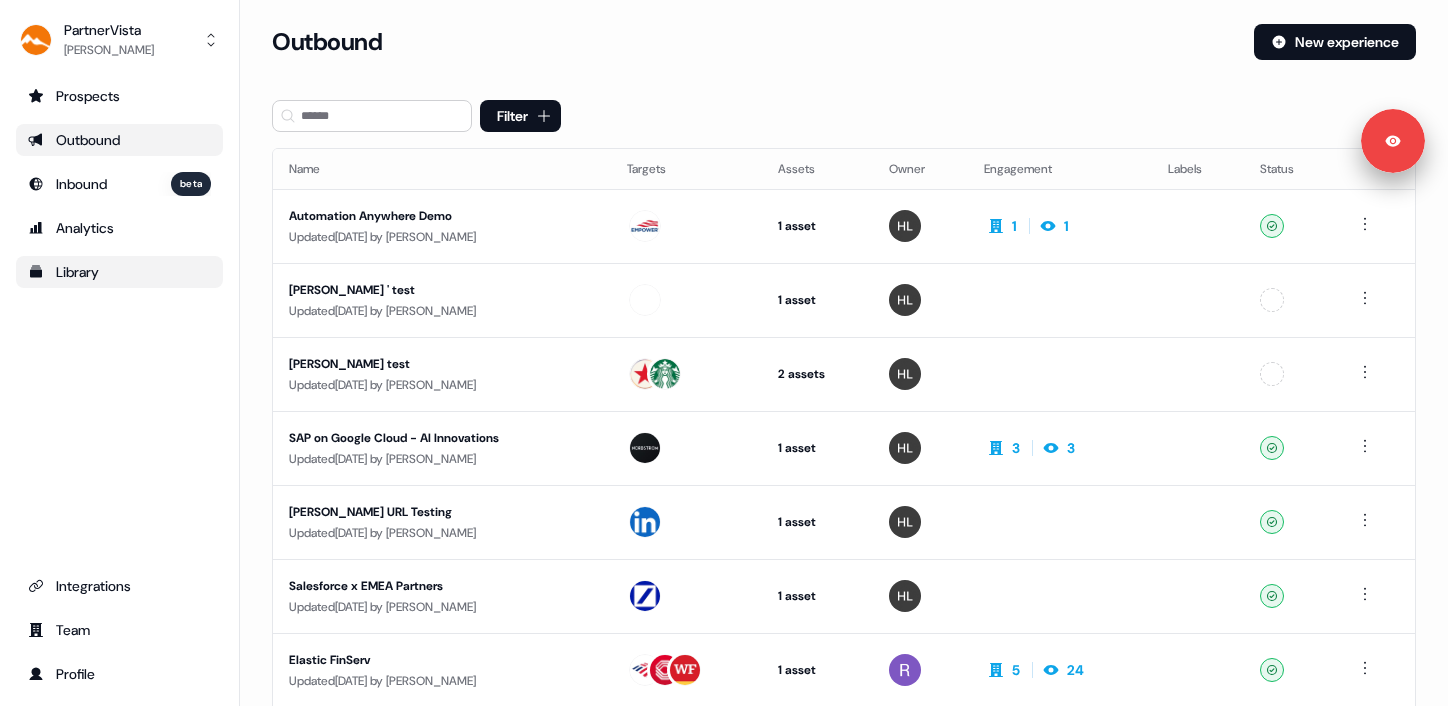 click on "Library" at bounding box center [119, 272] 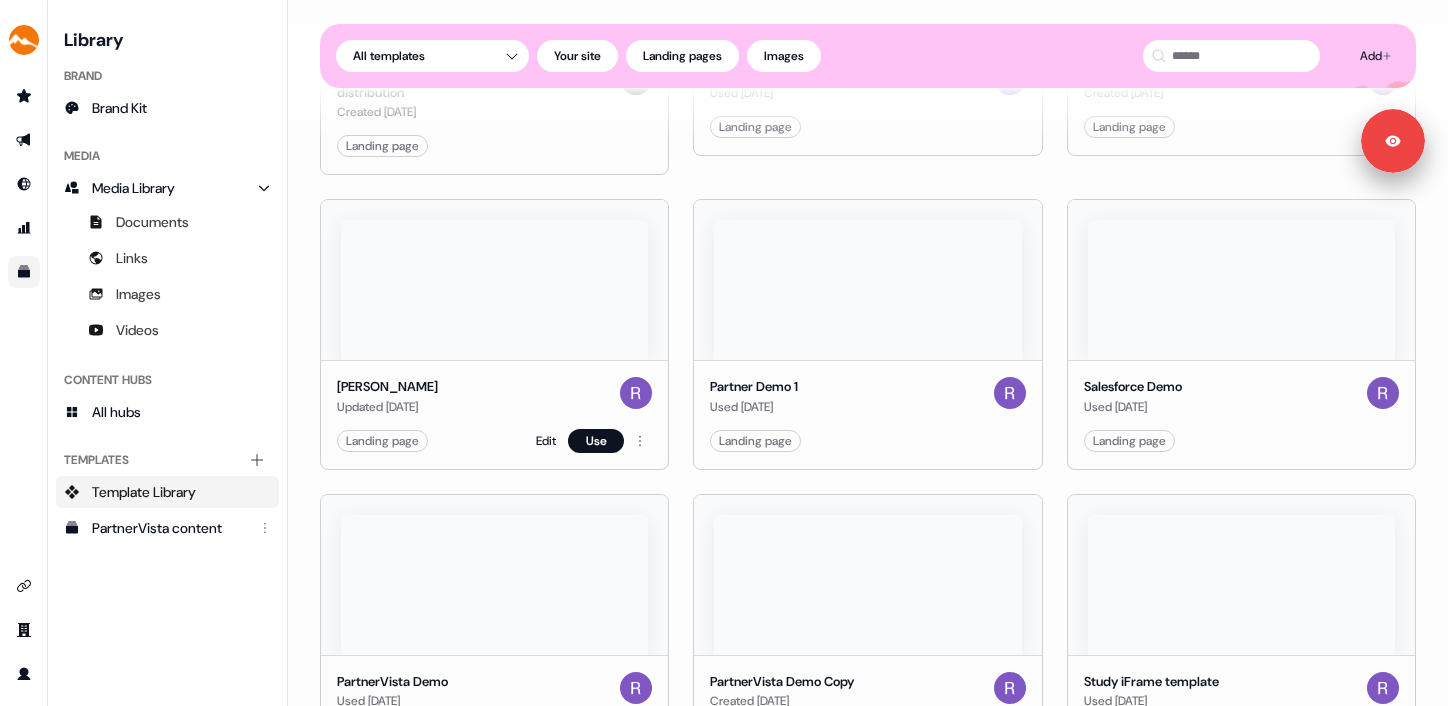 scroll, scrollTop: 525, scrollLeft: 0, axis: vertical 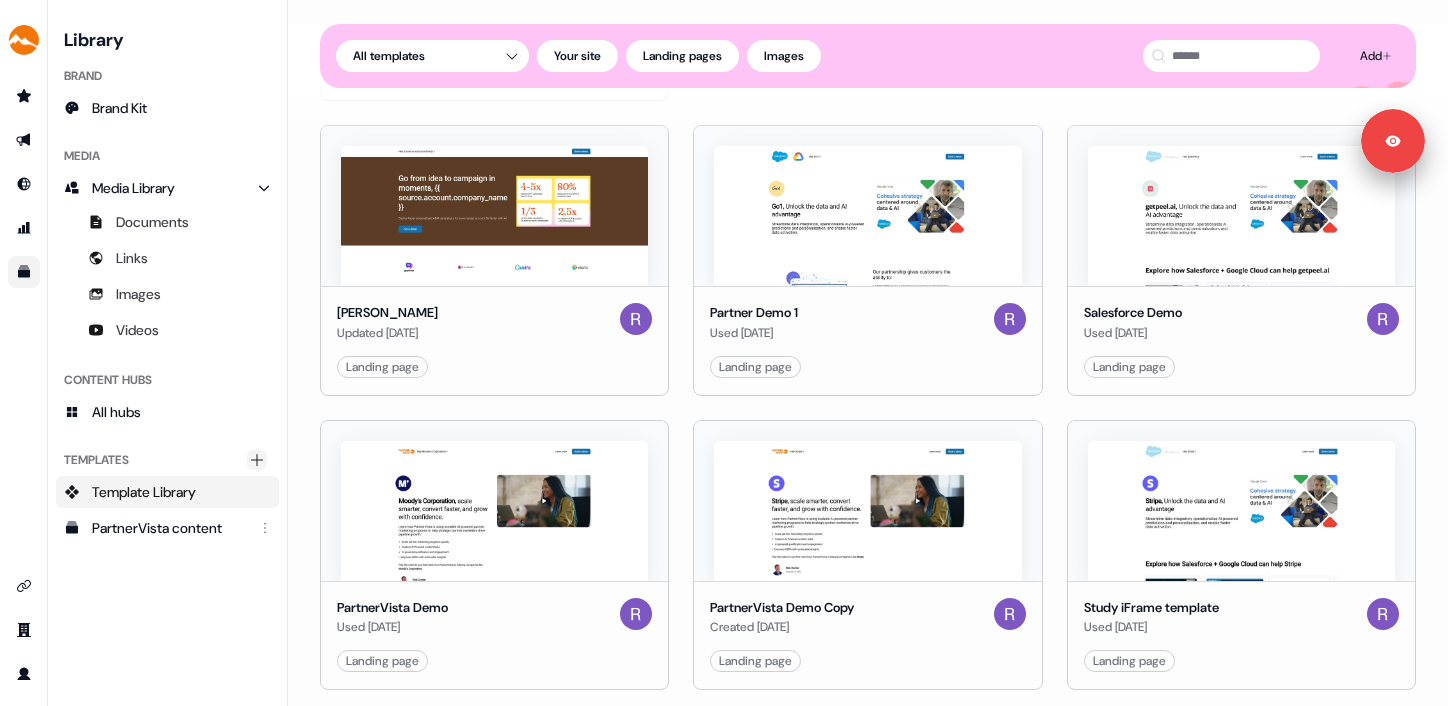 click 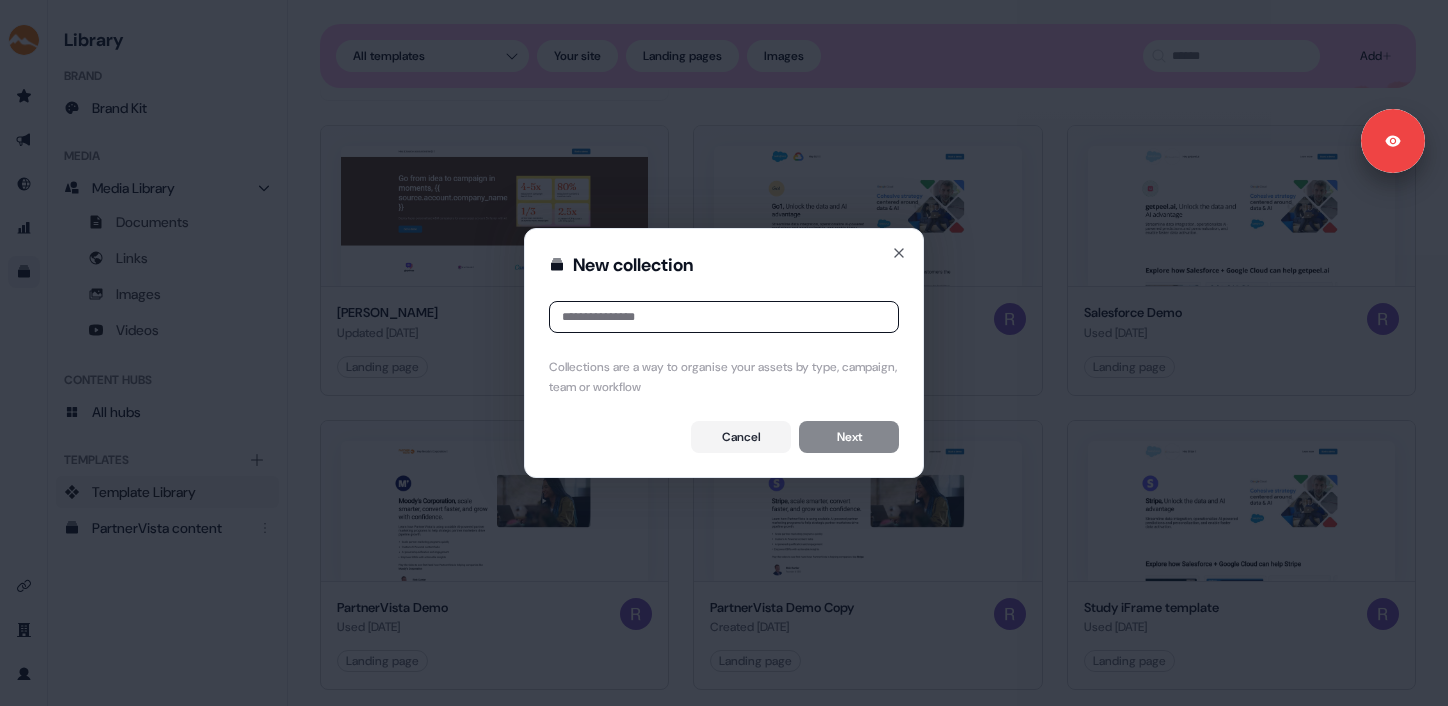 type on "*" 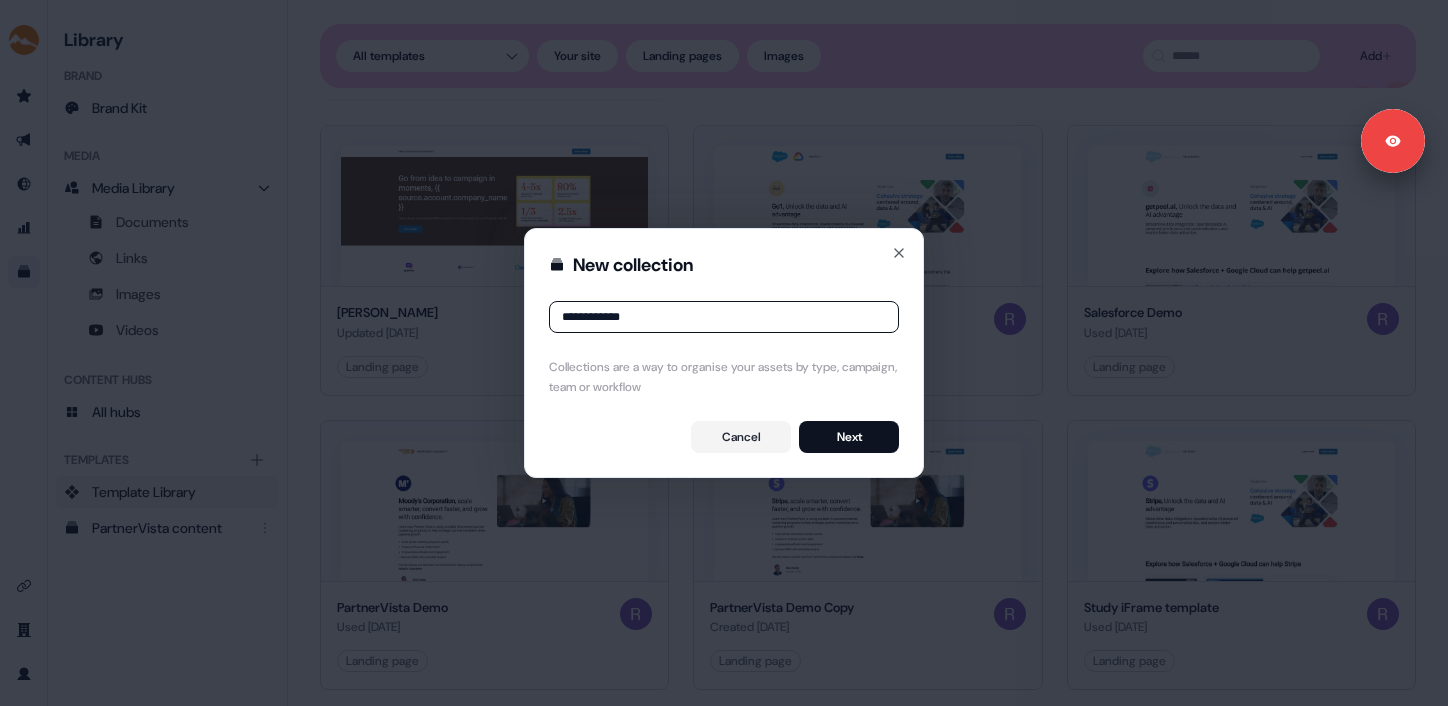 type on "**********" 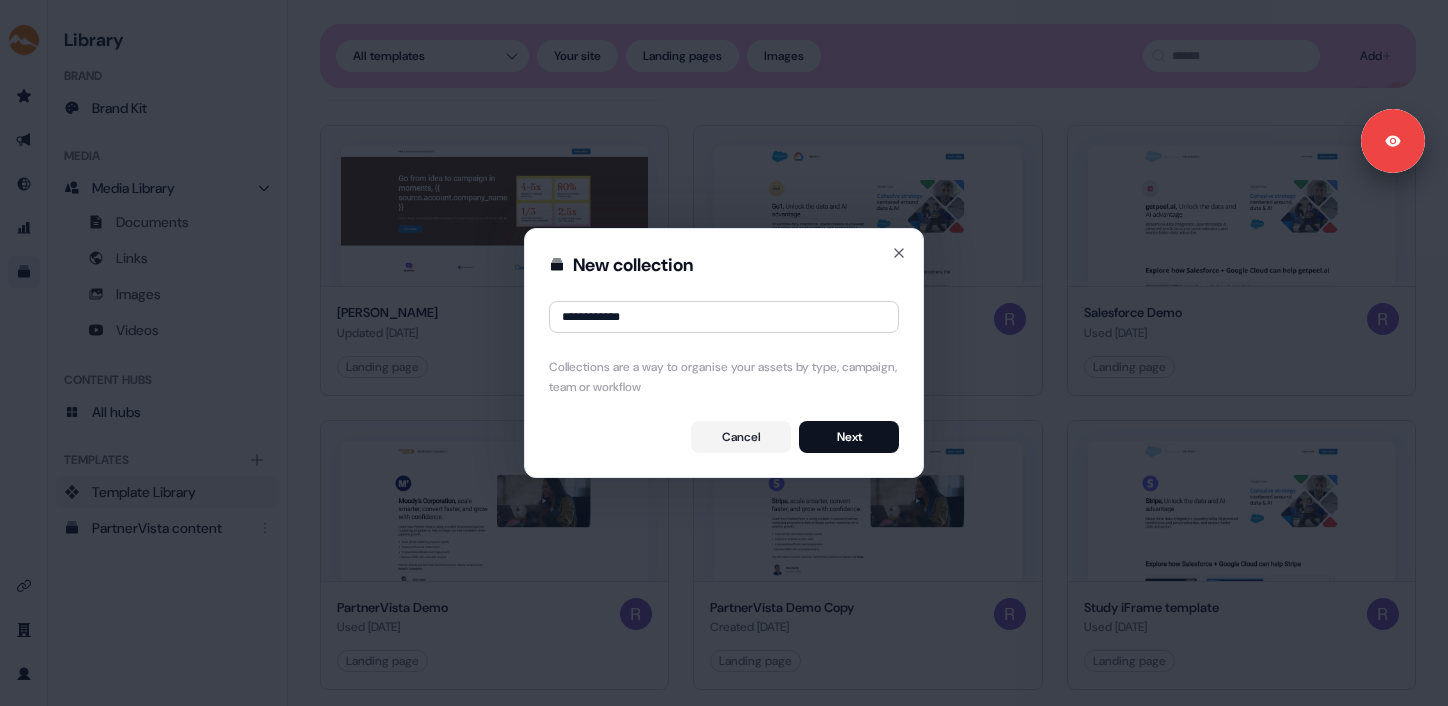 click on "**********" at bounding box center (724, 353) 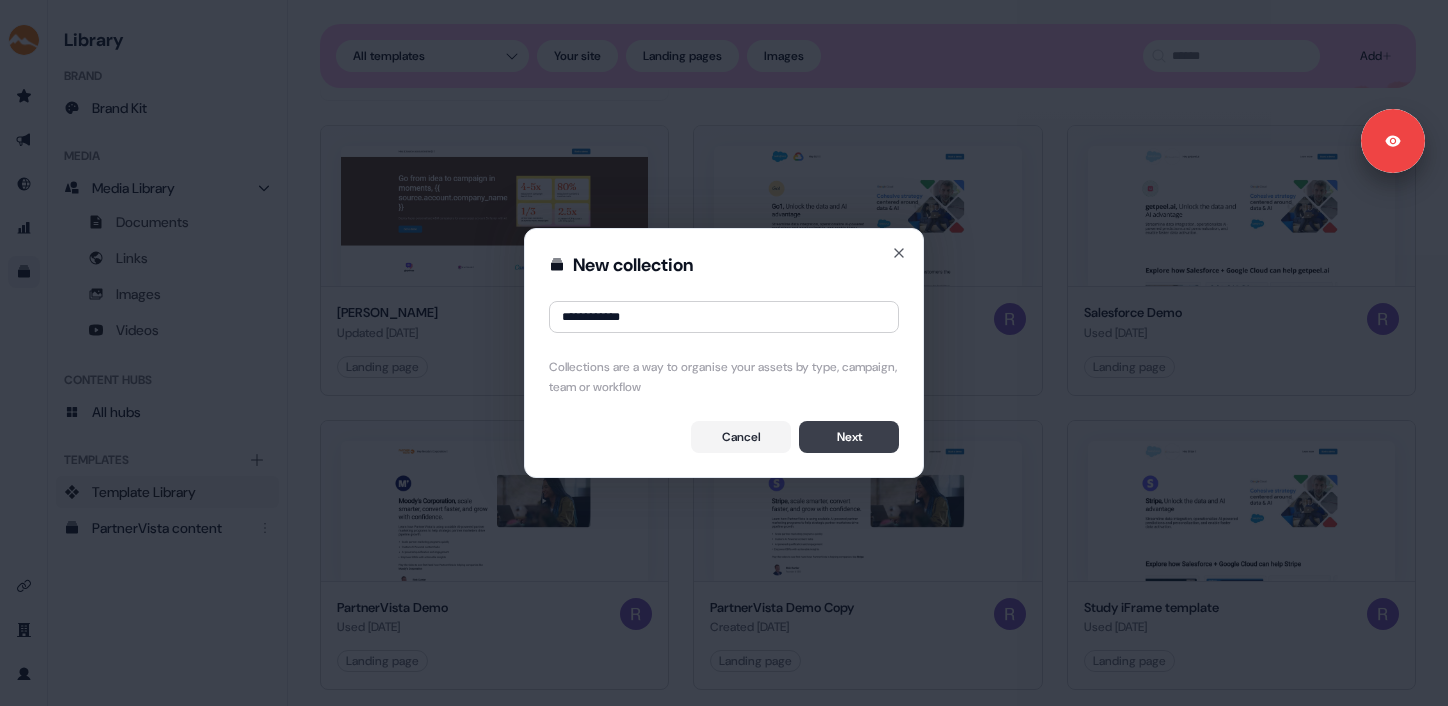 click on "Next" at bounding box center [849, 437] 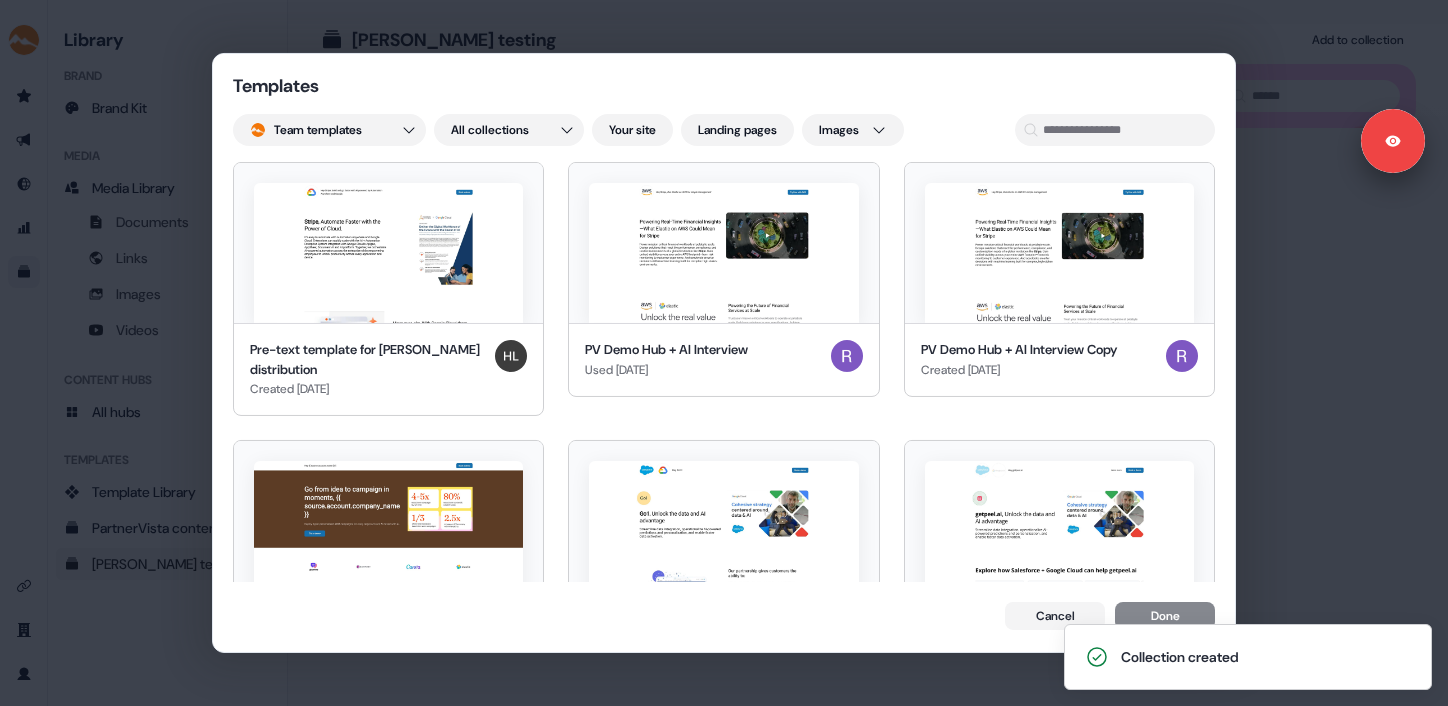 scroll, scrollTop: 0, scrollLeft: 0, axis: both 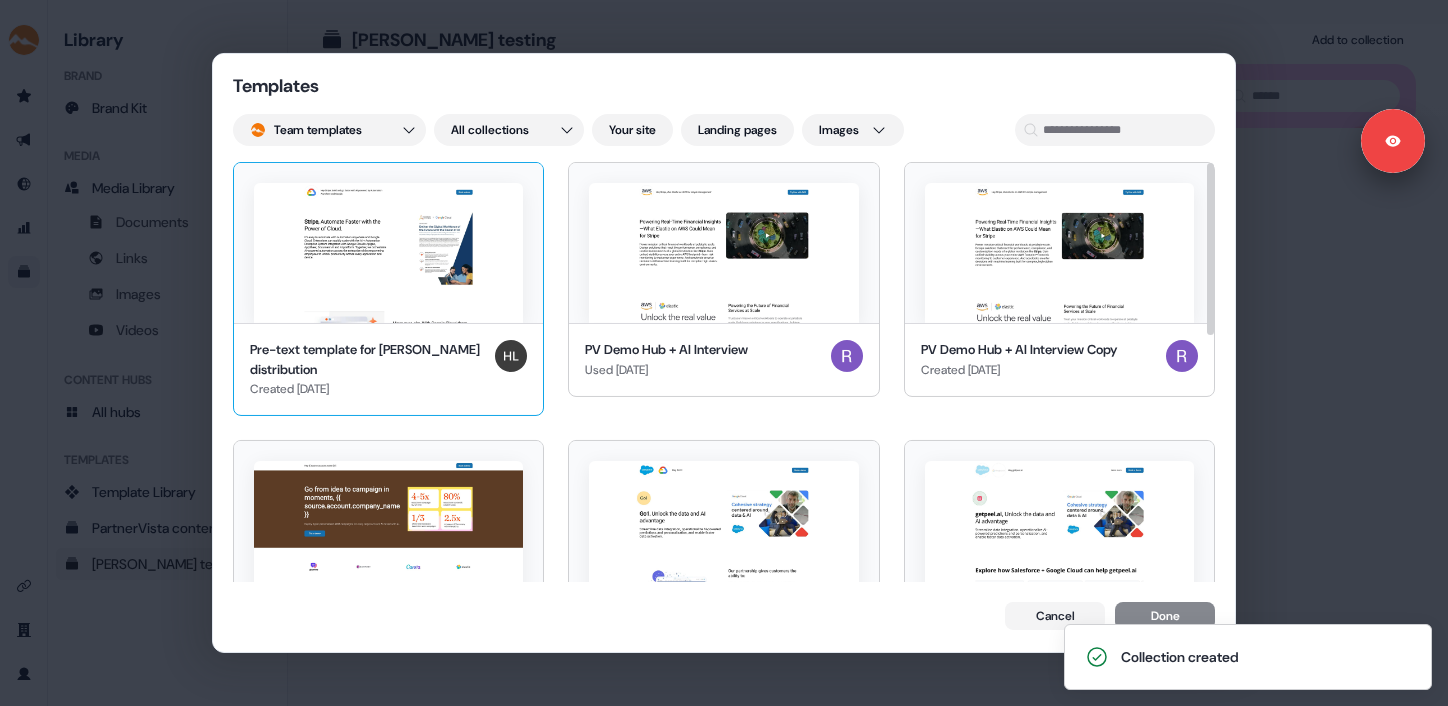 click at bounding box center (388, 253) 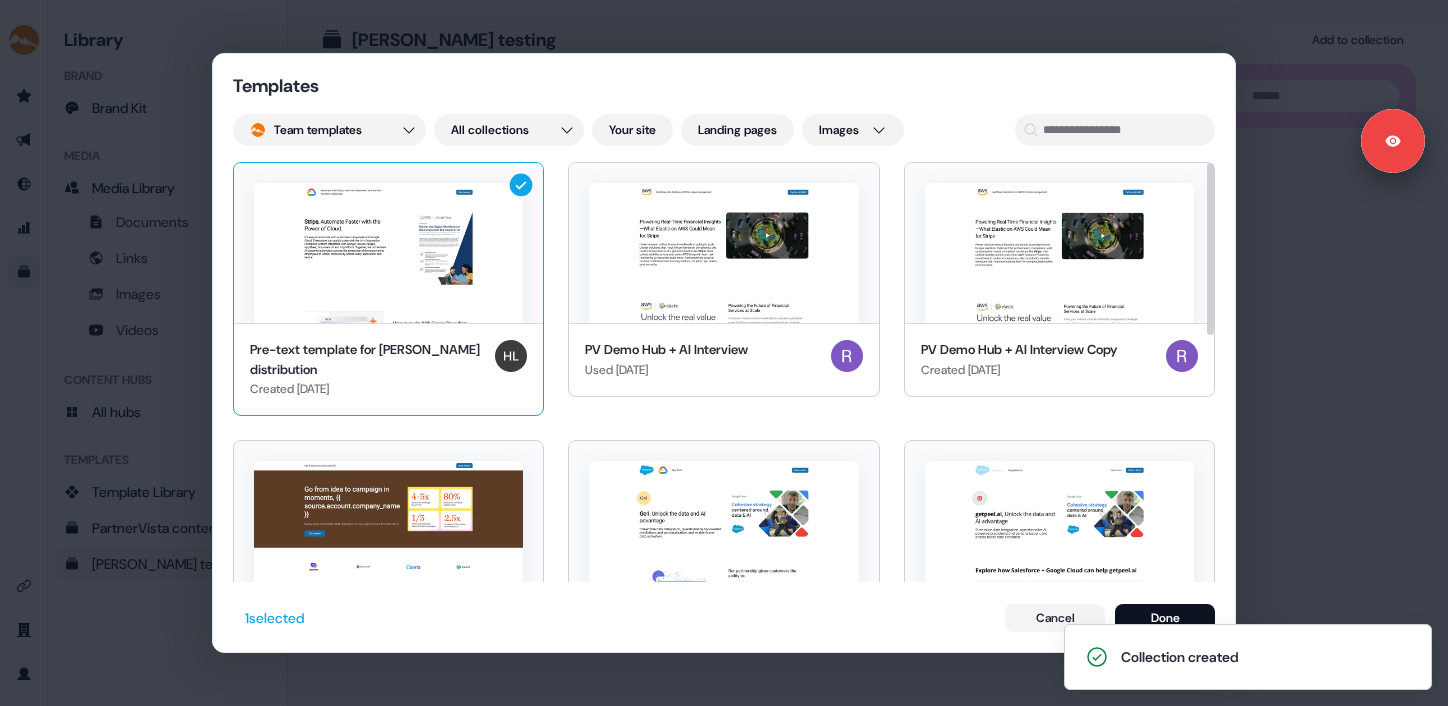 click at bounding box center [388, 253] 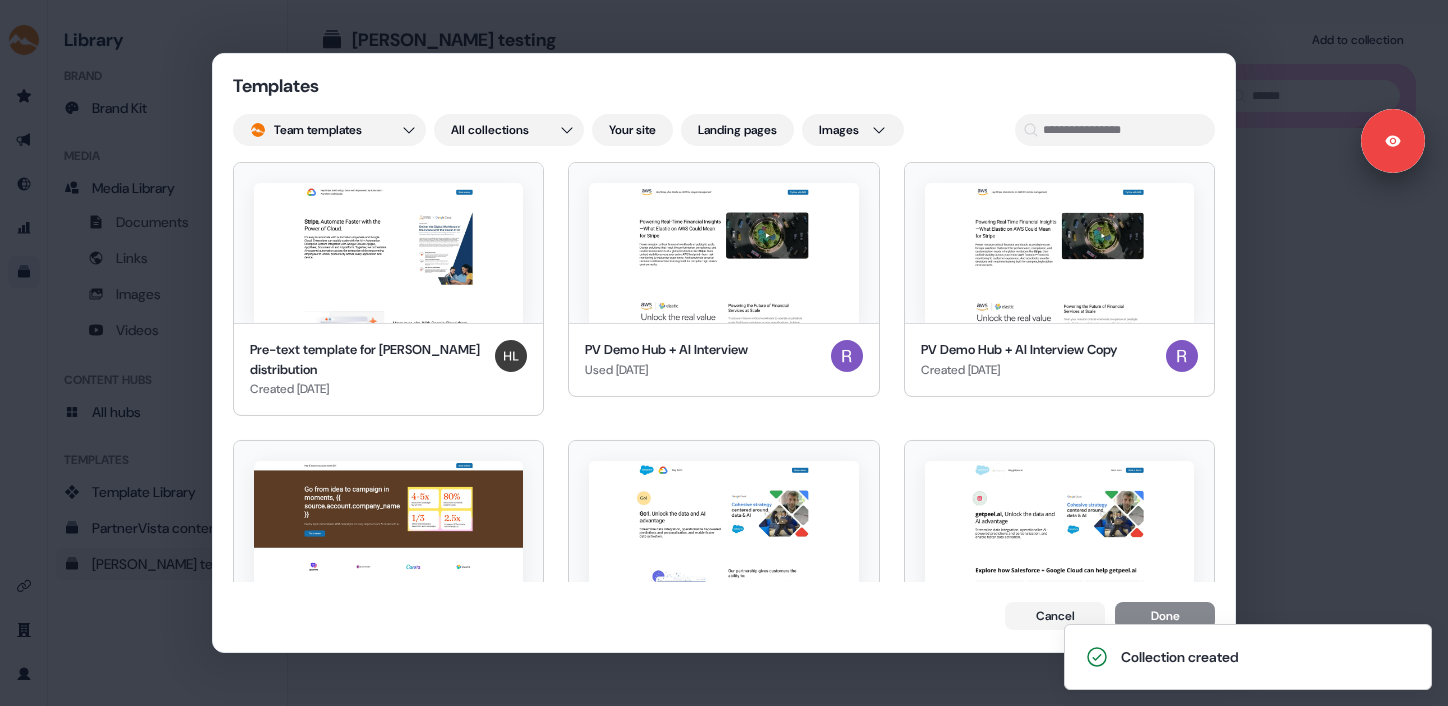 click on "Cancel Done" at bounding box center (1110, 616) 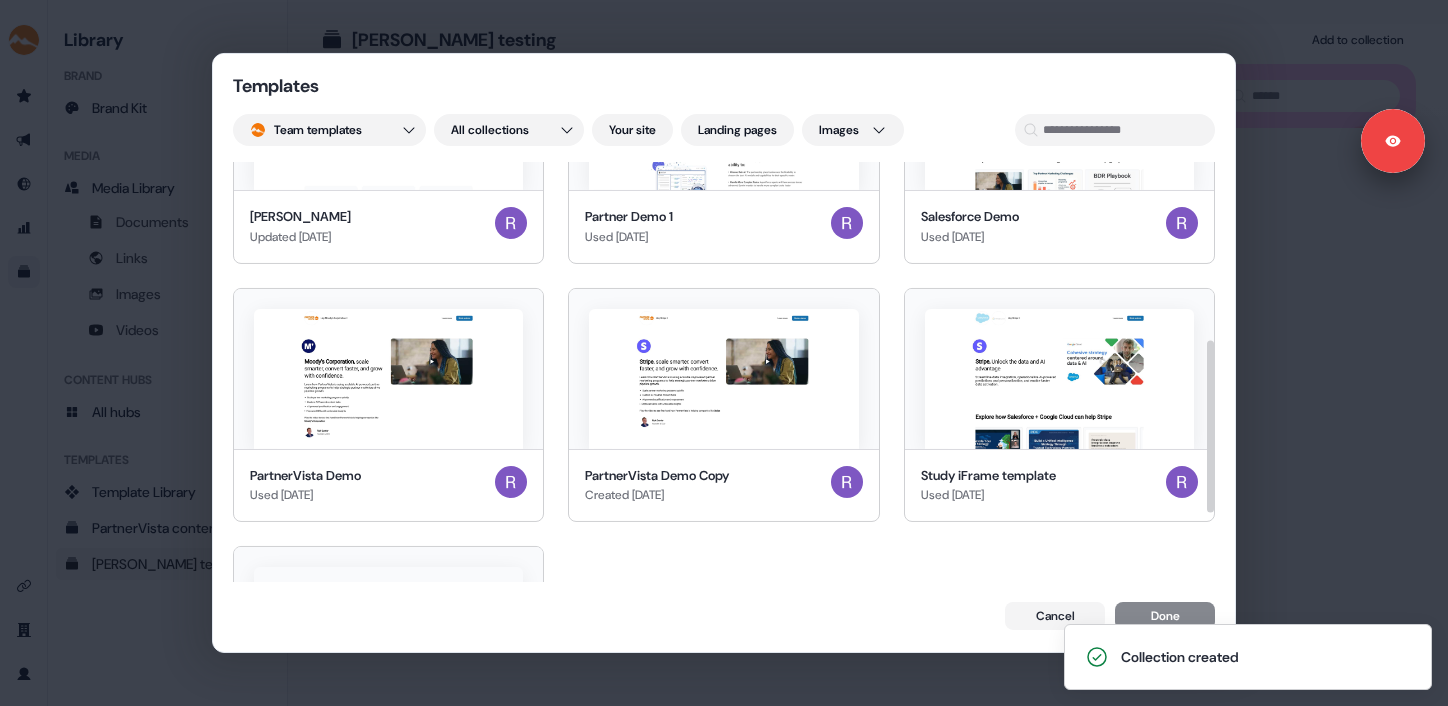 scroll, scrollTop: 609, scrollLeft: 0, axis: vertical 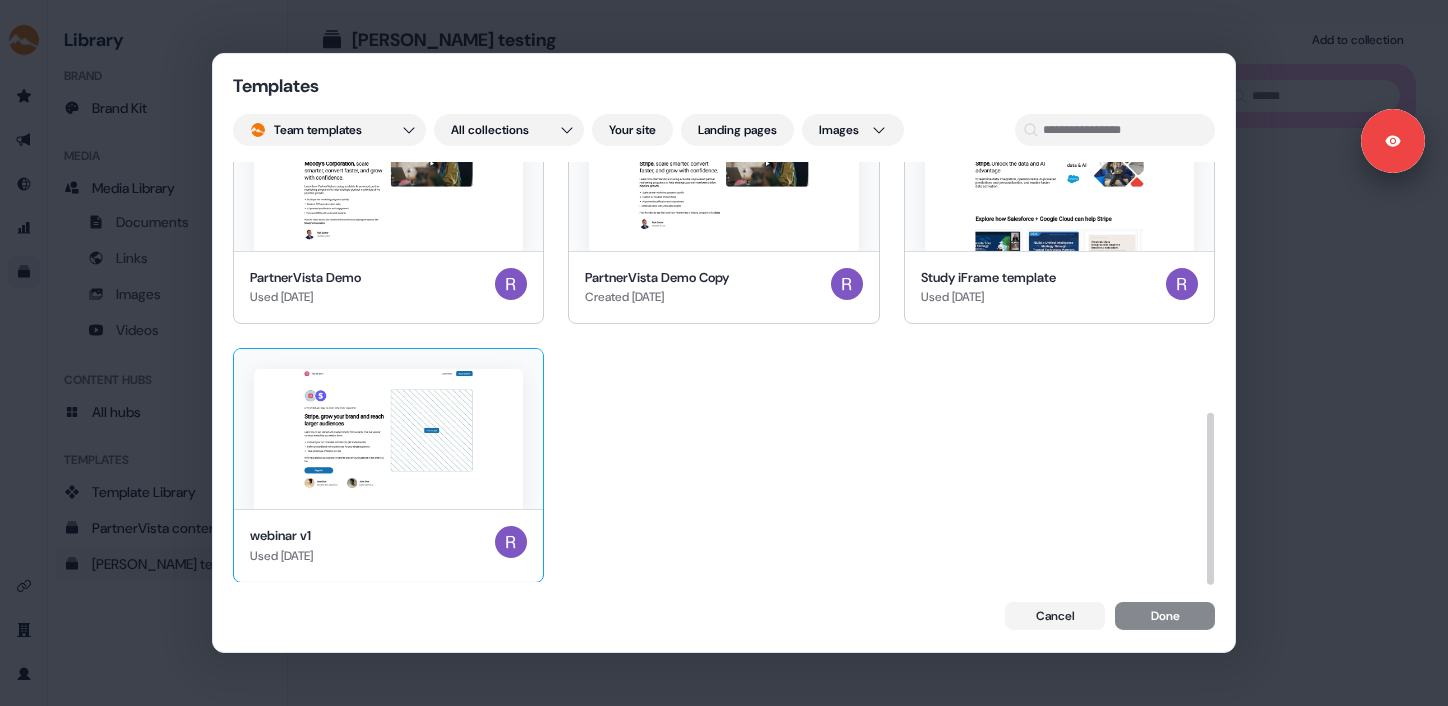 click at bounding box center (388, 439) 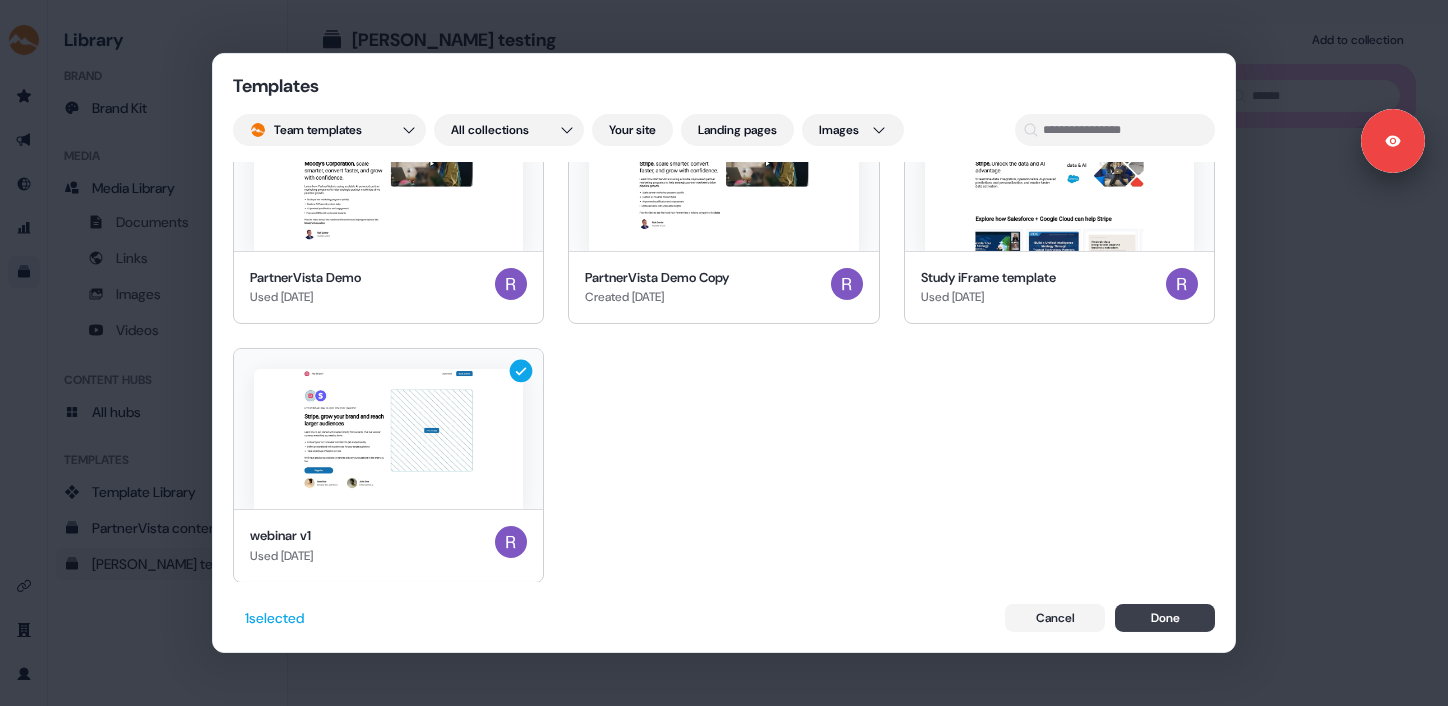 click on "Done" at bounding box center (1165, 618) 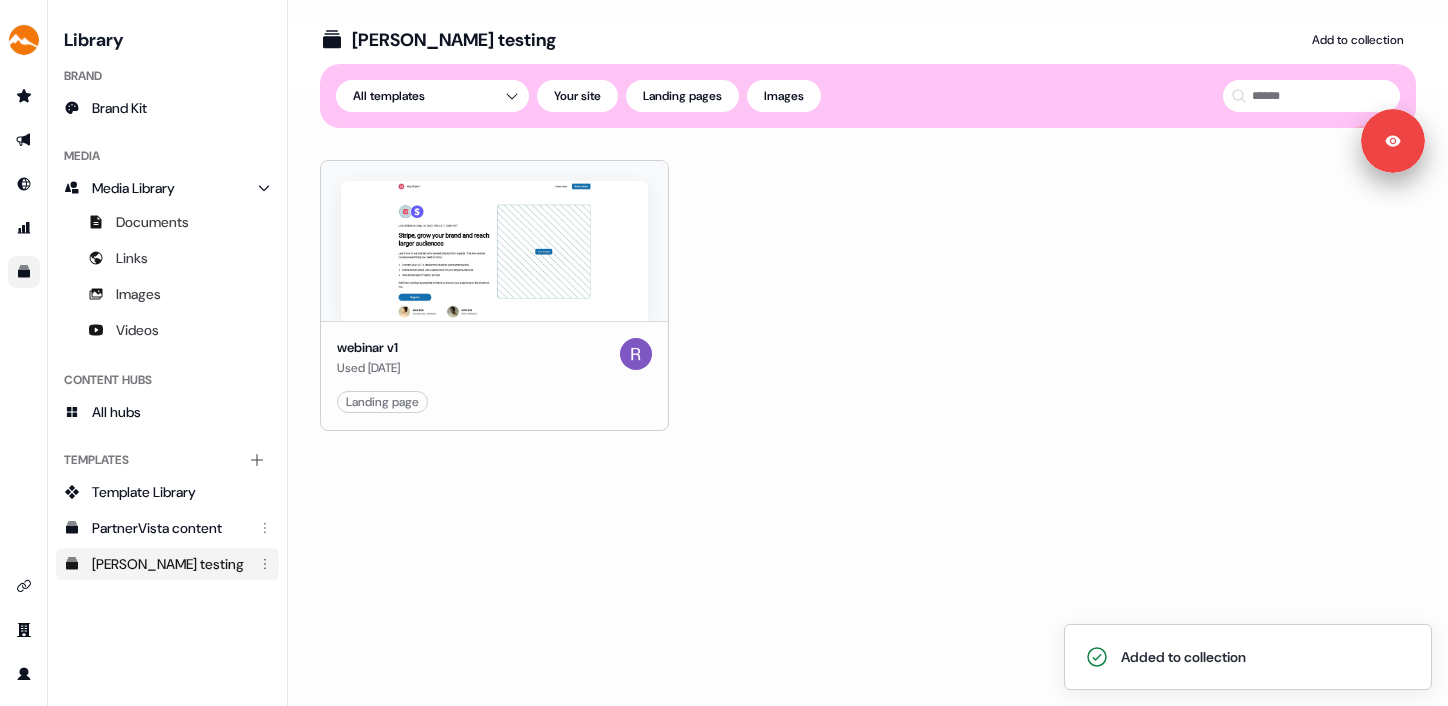 click on "Added to collection For the best experience switch devices to a bigger screen. Go to [DOMAIN_NAME]   Library Brand Brand Kit Media Media Library Documents Links Images Videos Content Hubs All hubs Templates   Add collection Template Library PartnerVista content [PERSON_NAME] testing Loading... [PERSON_NAME] testing Add to collection Templates All   templates Your site Landing pages Images webinar v1 Used [DATE] Landing page Edit Use Signed in as [PERSON_NAME] Sign out" at bounding box center (724, 353) 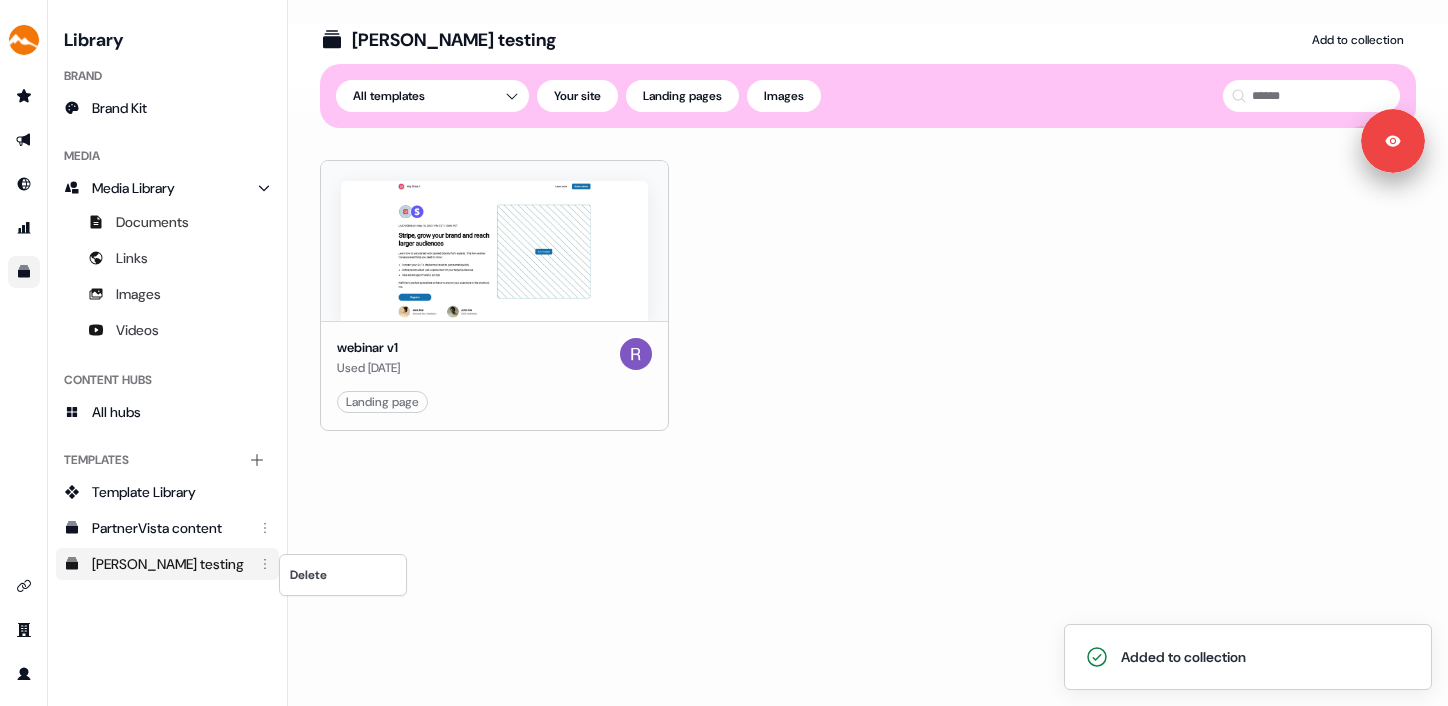 click on "Added to collection For the best experience switch devices to a bigger screen. Go to [DOMAIN_NAME]   Library Brand Brand Kit Media Media Library Documents Links Images Videos Content Hubs All hubs Templates   Add collection Template Library PartnerVista content [PERSON_NAME] testing Loading... [PERSON_NAME] testing Add to collection Templates All   templates Your site Landing pages Images webinar v1 Used [DATE] Landing page Edit Use Signed in as [PERSON_NAME] Sign out Delete" at bounding box center [724, 353] 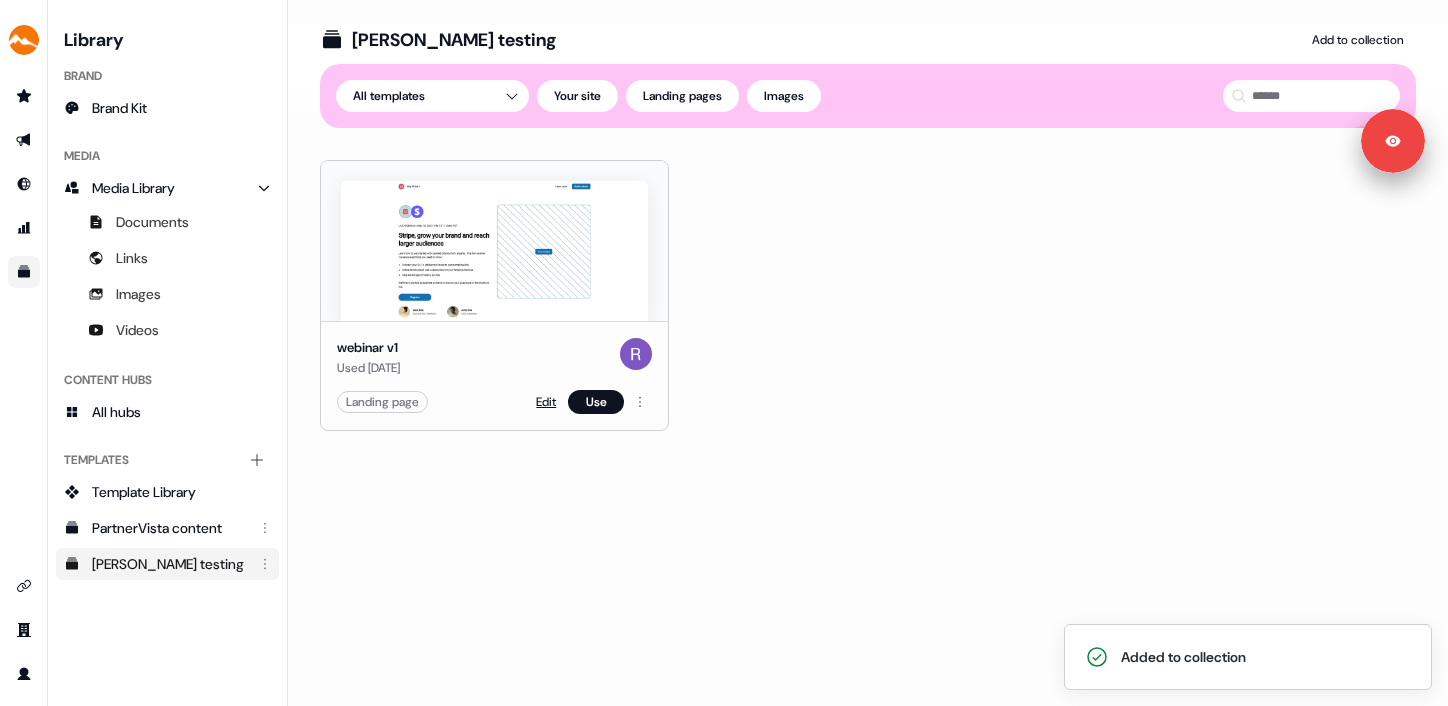 click on "Edit" at bounding box center (546, 402) 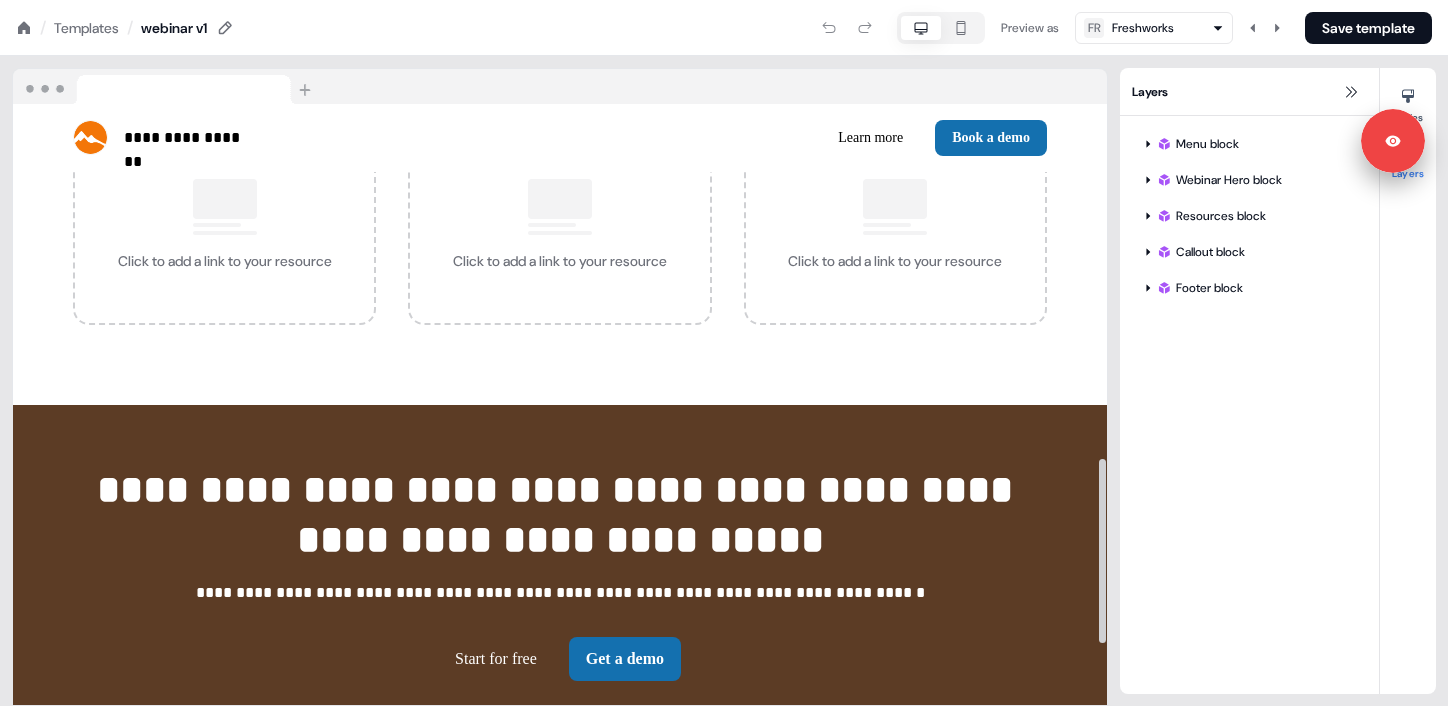 scroll, scrollTop: 1104, scrollLeft: 0, axis: vertical 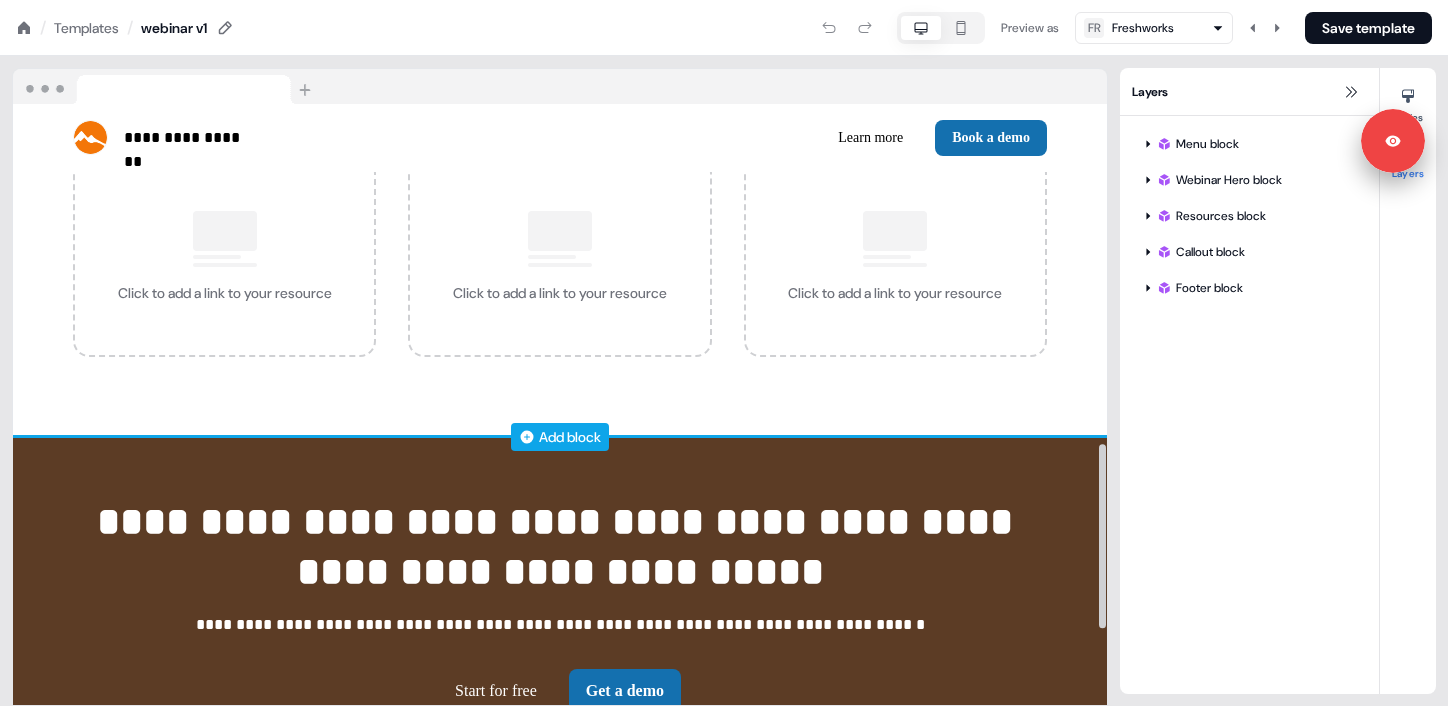 click on "Add block" at bounding box center (570, 437) 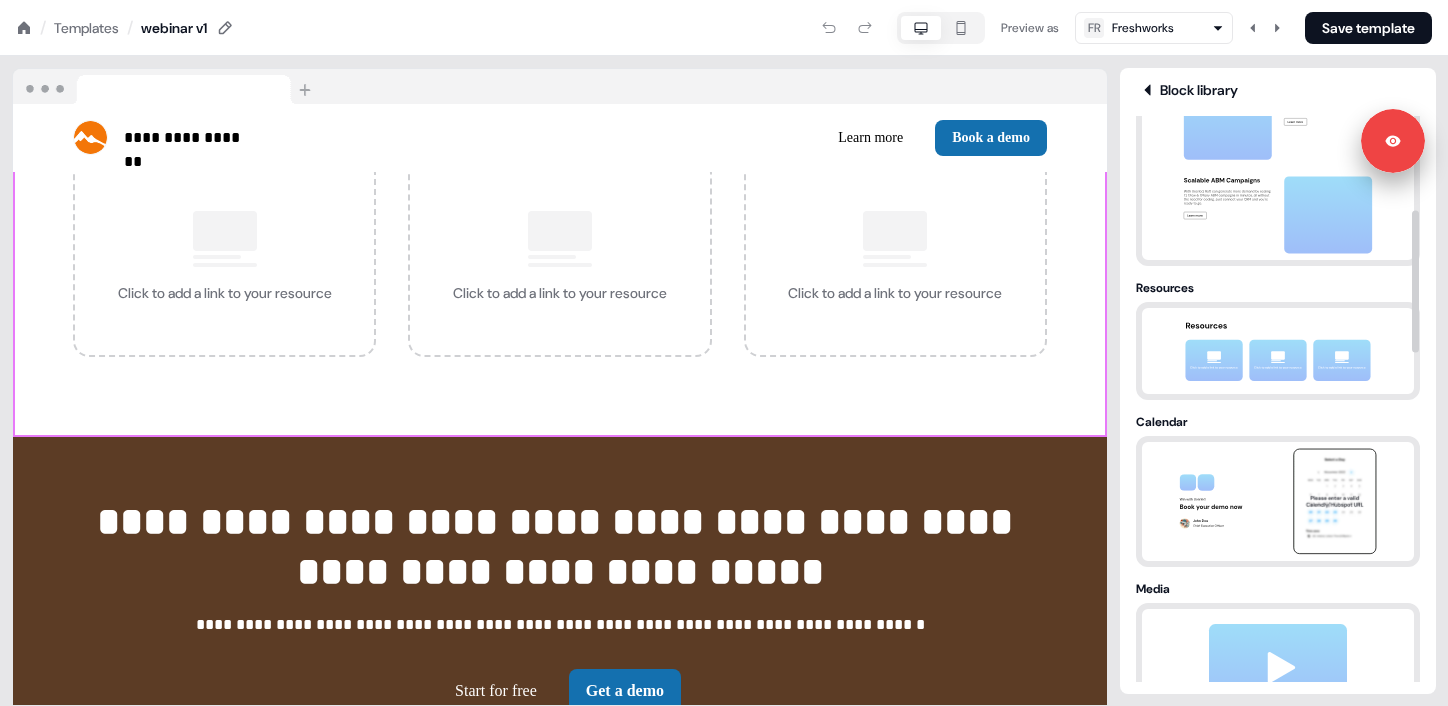 scroll, scrollTop: 1342, scrollLeft: 0, axis: vertical 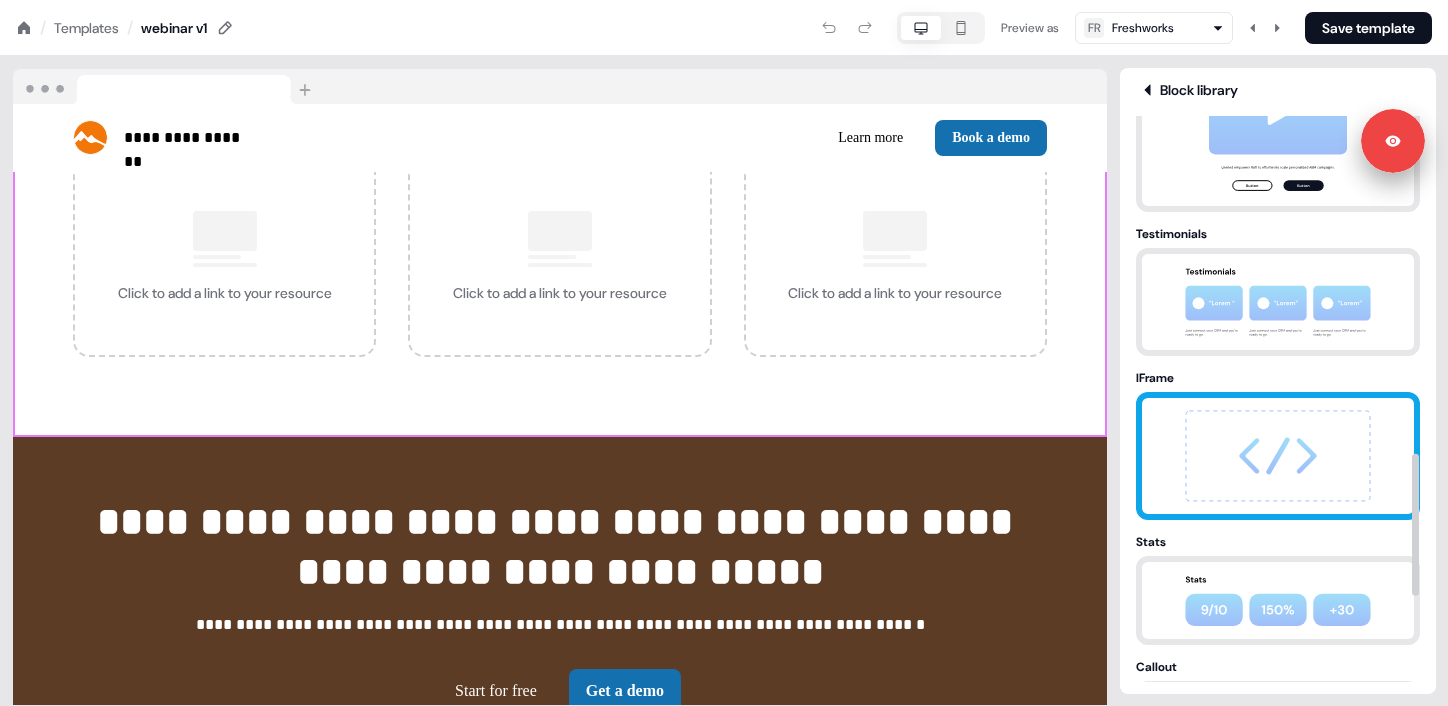 click at bounding box center [1278, 456] 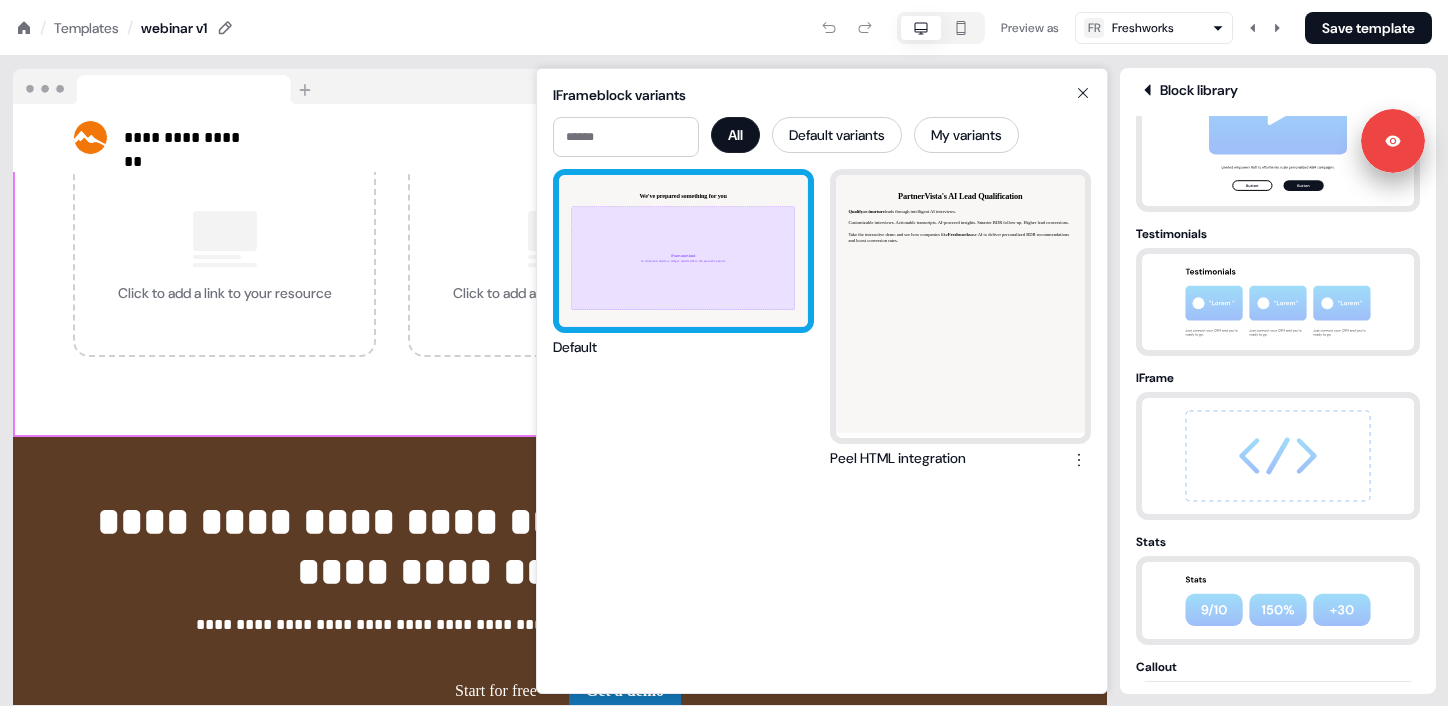 click on "We've prepared something for you IFrame embed To embed a website or widget, add its URL to the properties panel." at bounding box center [683, 251] 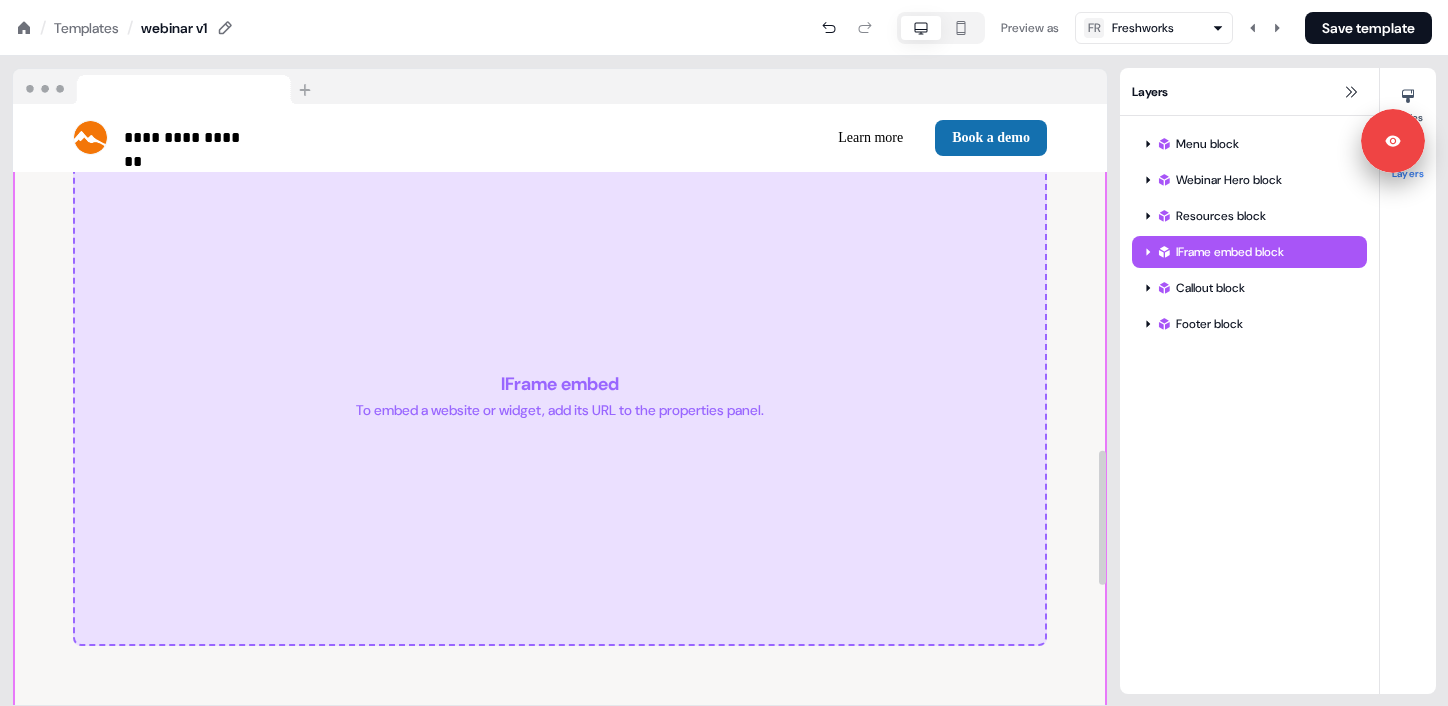 scroll, scrollTop: 1561, scrollLeft: 0, axis: vertical 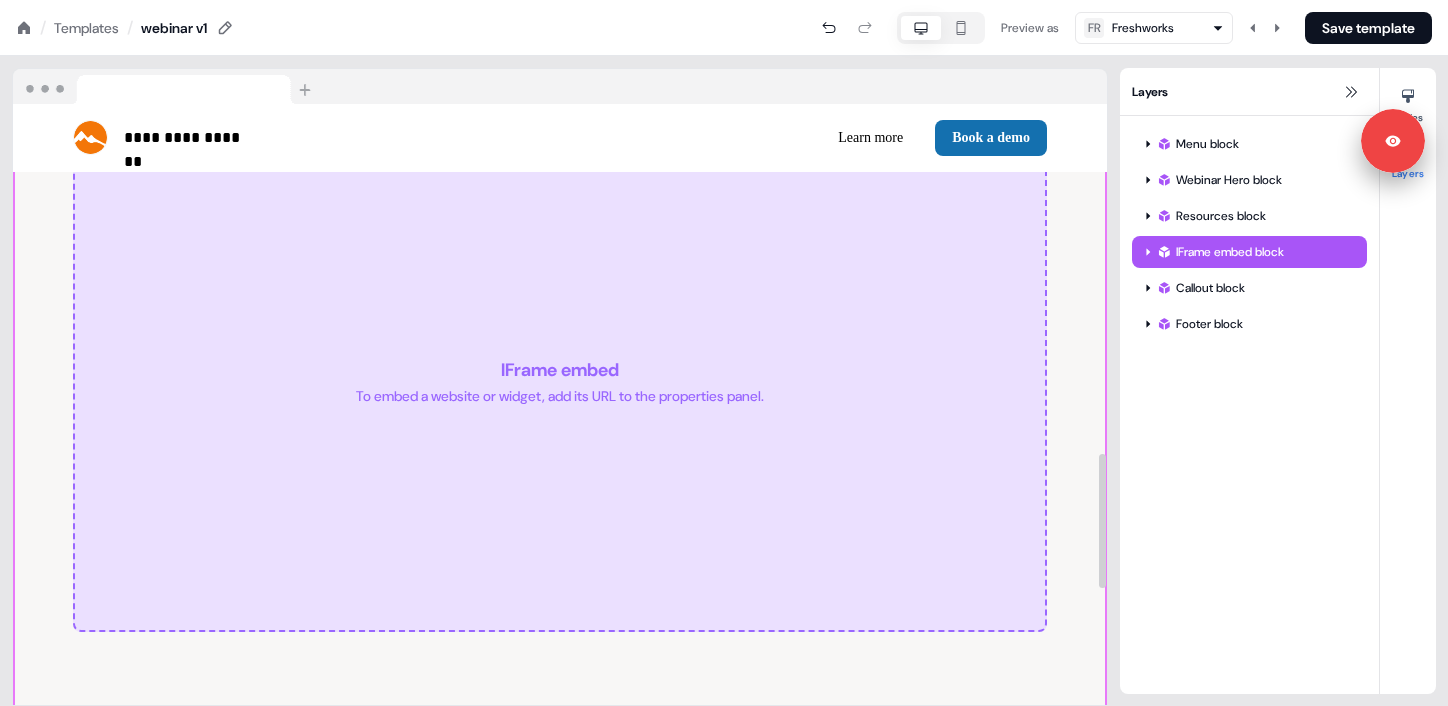 click on "IFrame embed To embed a website or widget, add its URL to the properties panel." at bounding box center (560, 382) 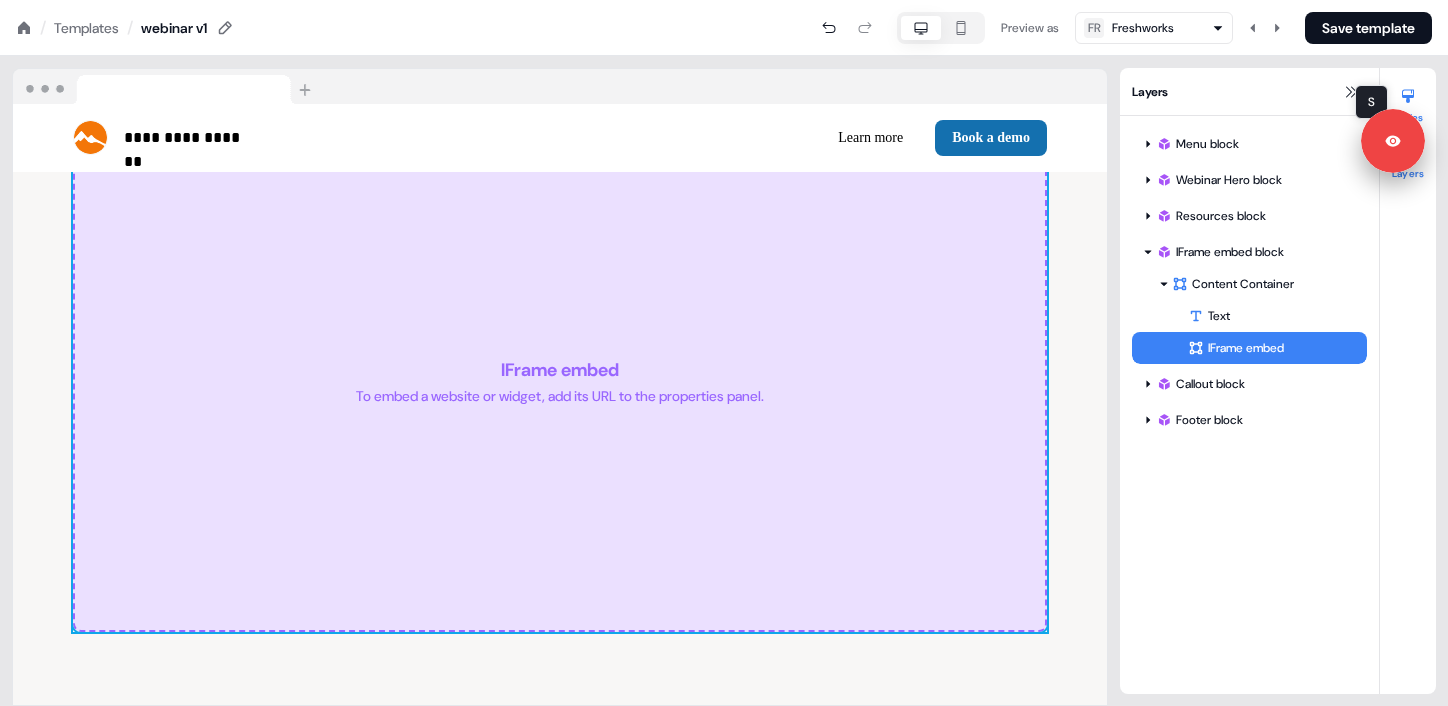 click at bounding box center (1408, 96) 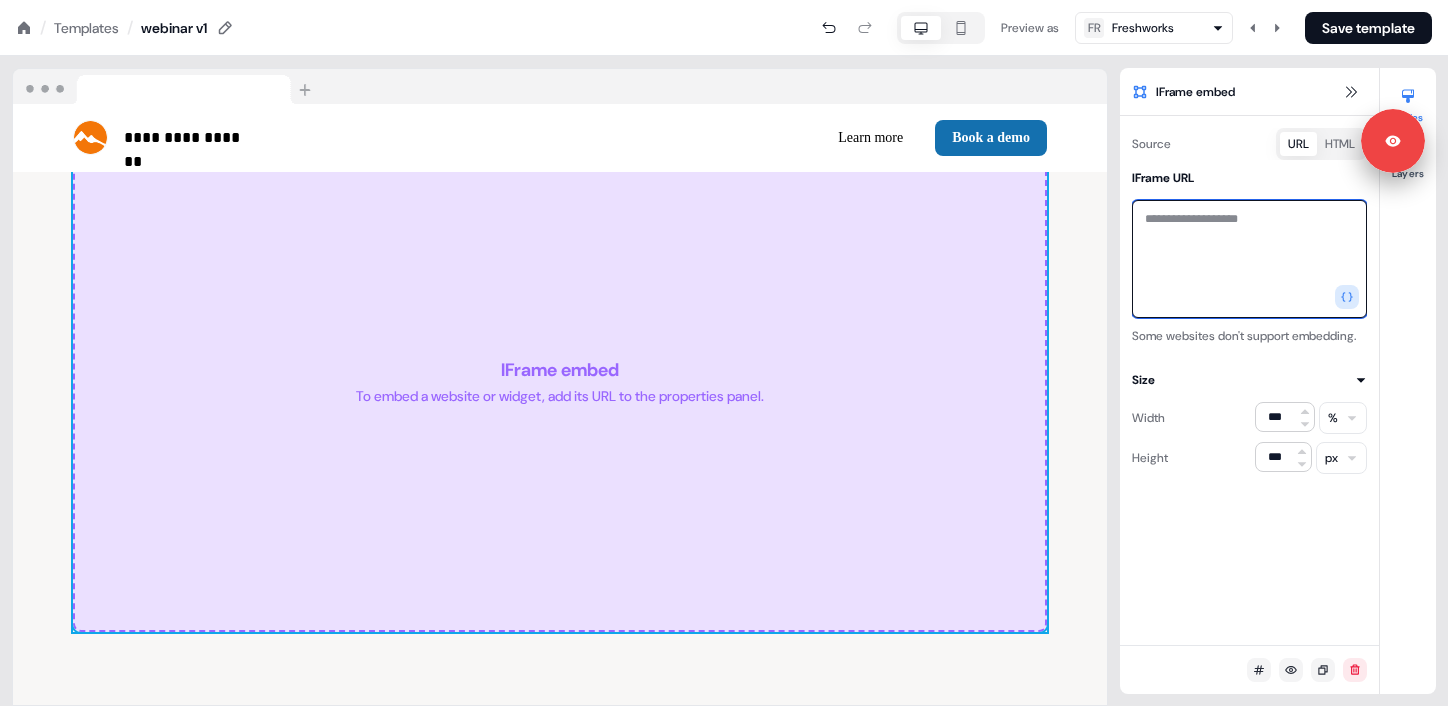 click at bounding box center [1249, 259] 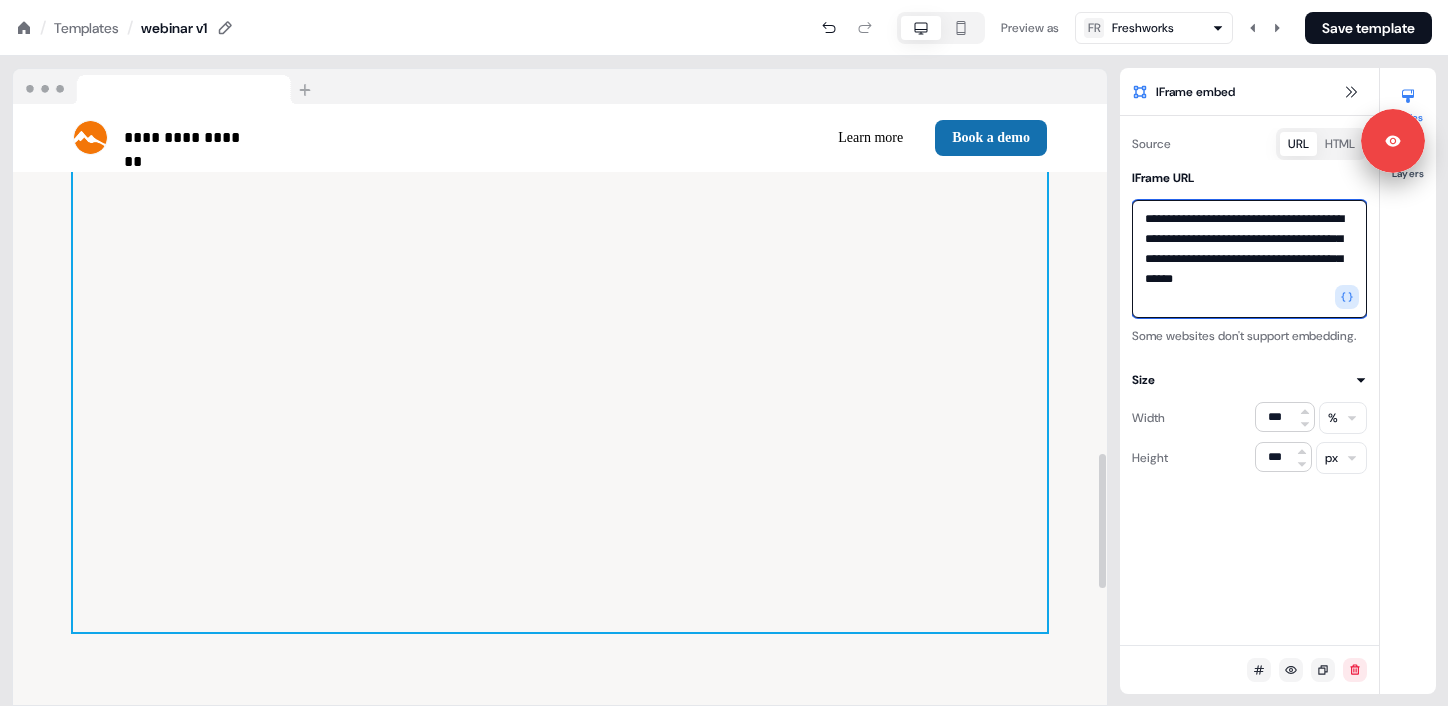type on "**********" 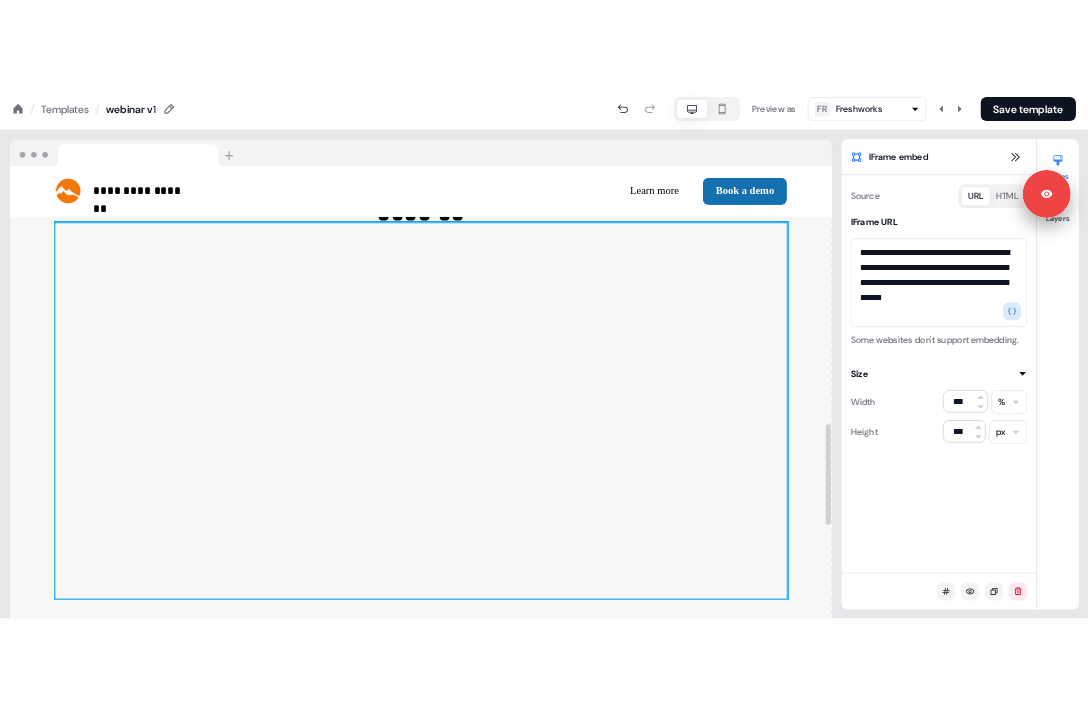 scroll, scrollTop: 1531, scrollLeft: 0, axis: vertical 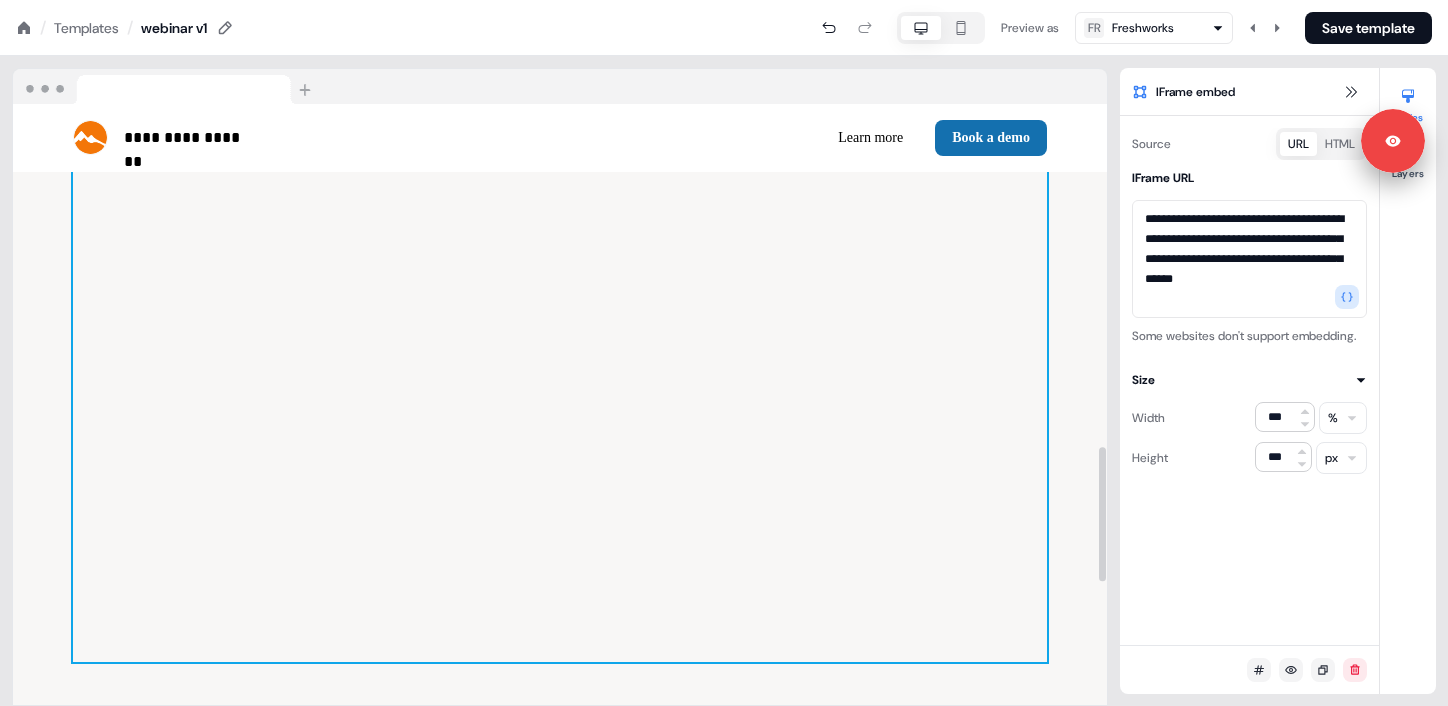 click on "**********" at bounding box center [560, 376] 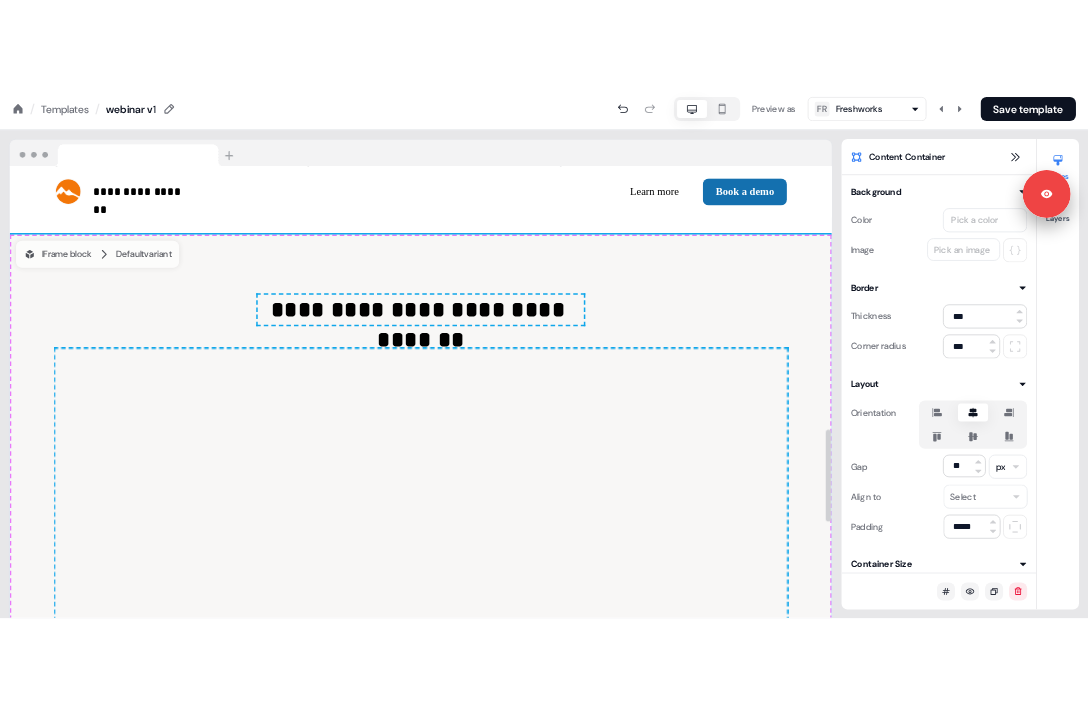 scroll, scrollTop: 1716, scrollLeft: 0, axis: vertical 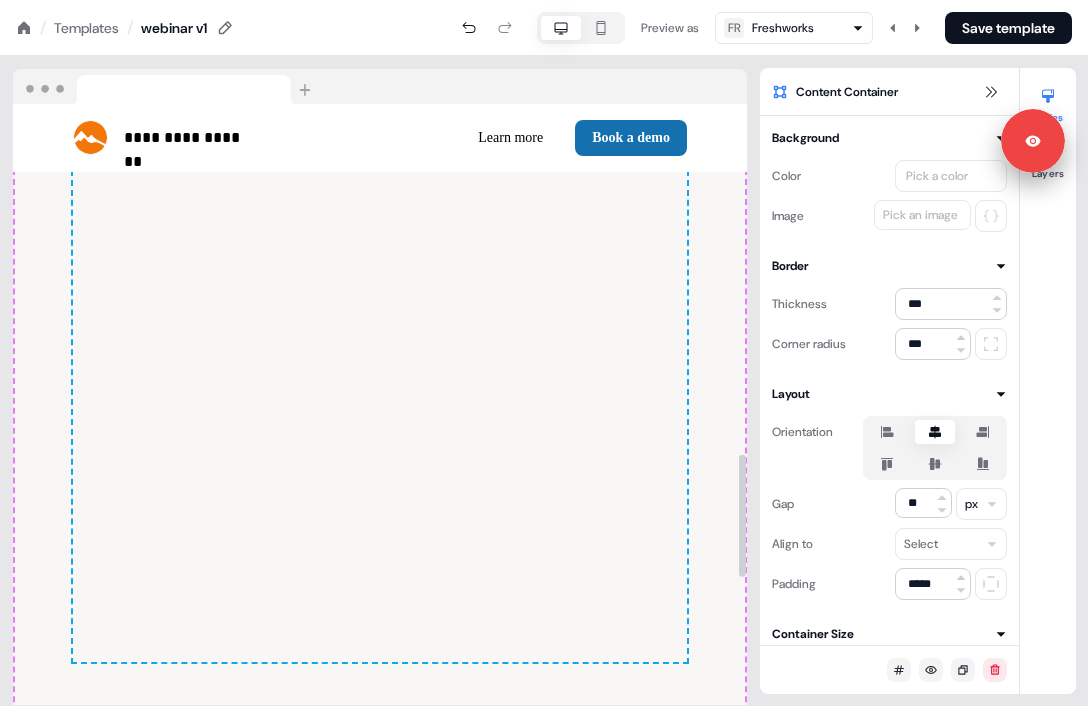 click at bounding box center (380, 412) 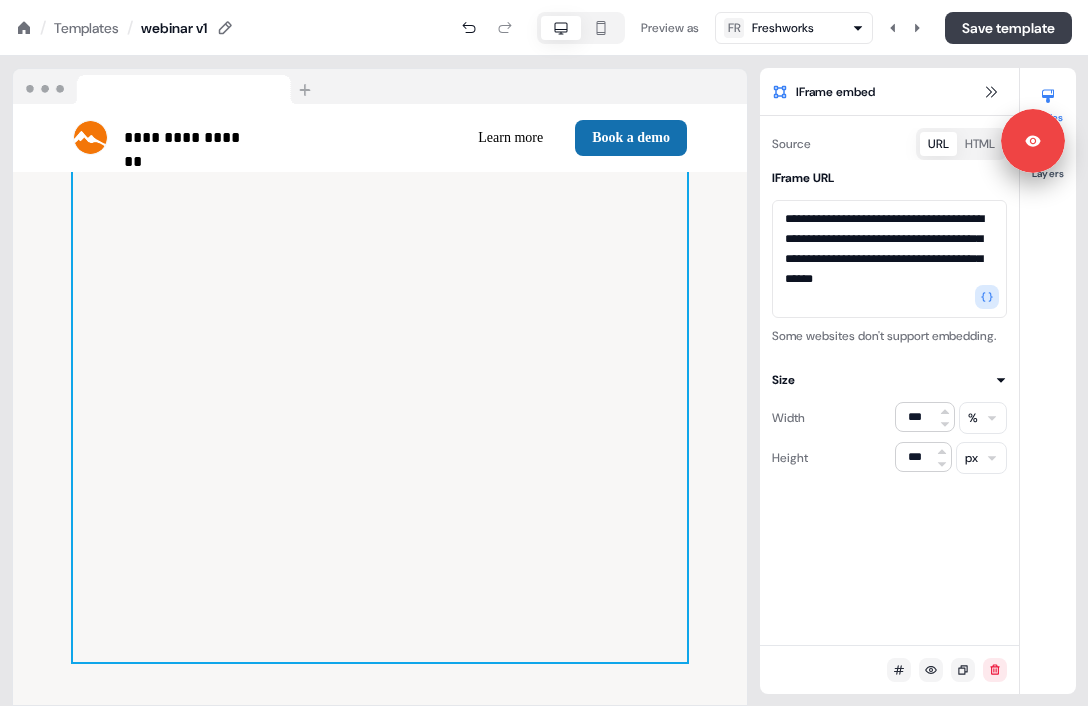 click on "Save template" at bounding box center [1008, 28] 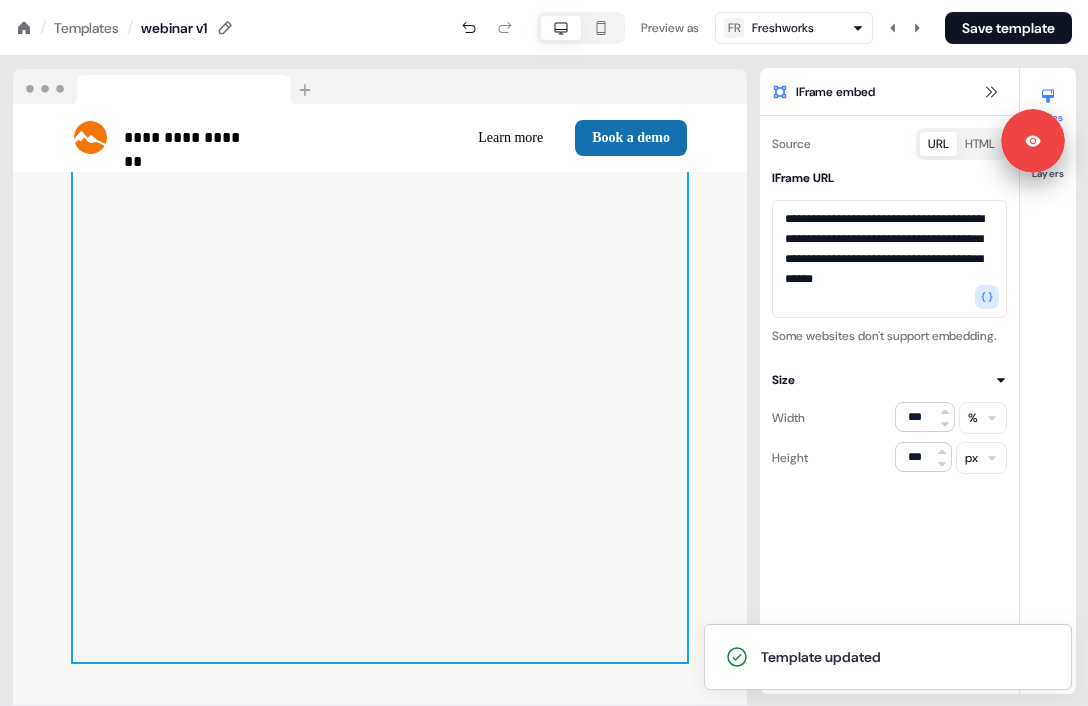 click on "Templates" at bounding box center (86, 28) 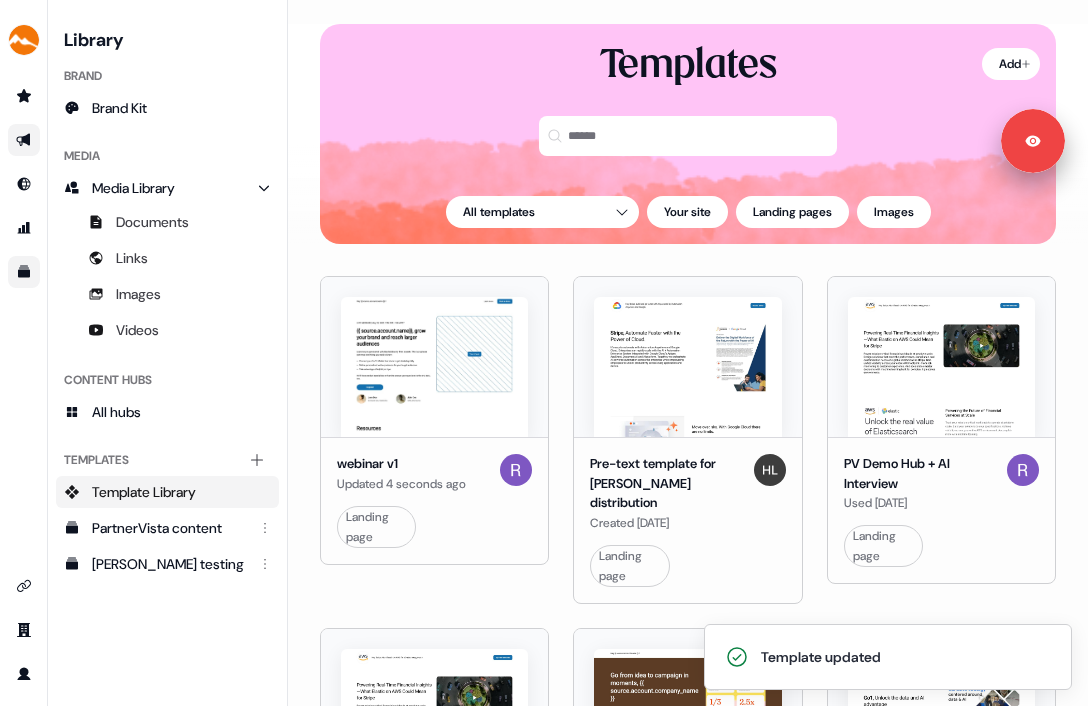 click 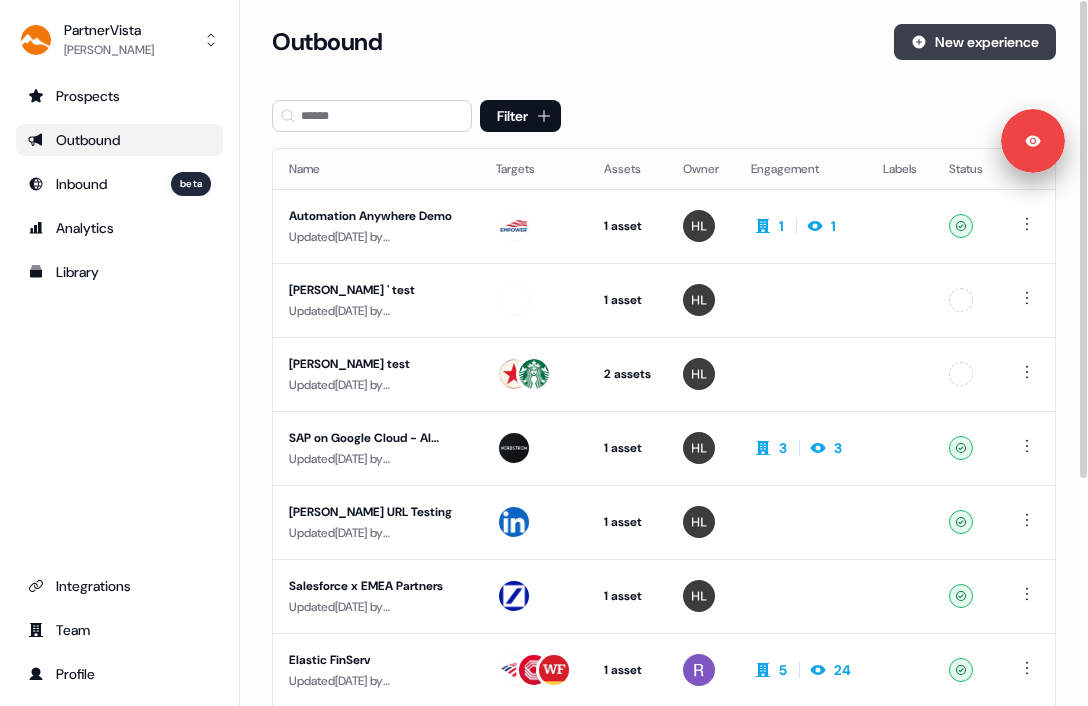 click on "New experience" at bounding box center [975, 42] 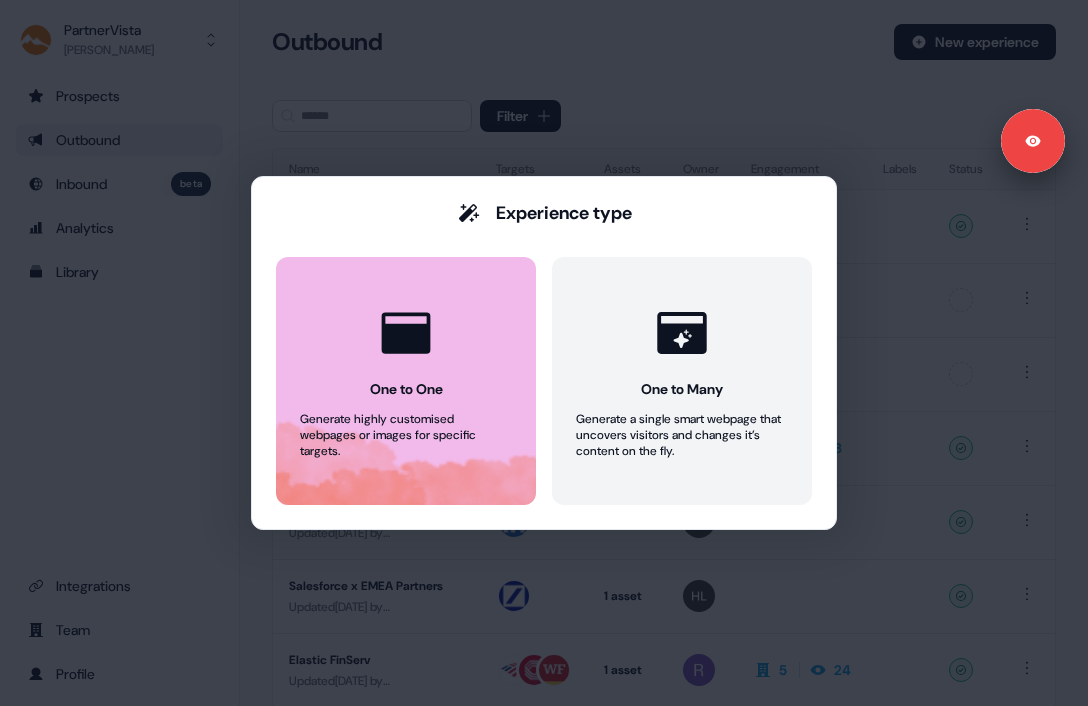 click on "One to One Generate highly customised webpages or images for specific targets." at bounding box center [406, 381] 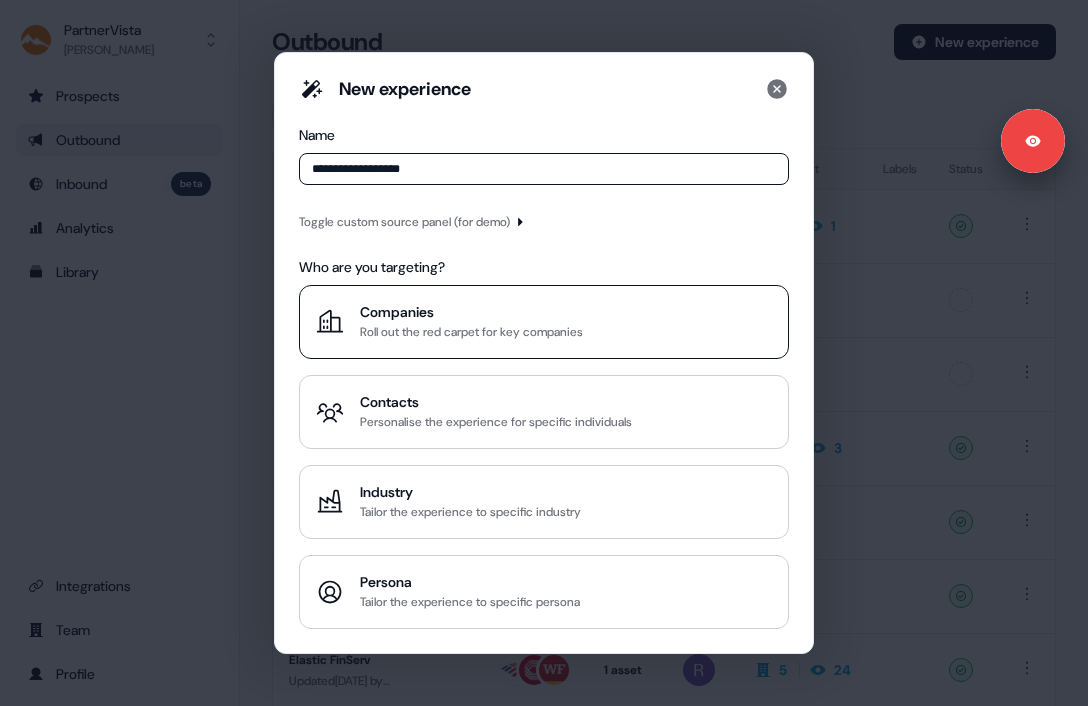 type on "**********" 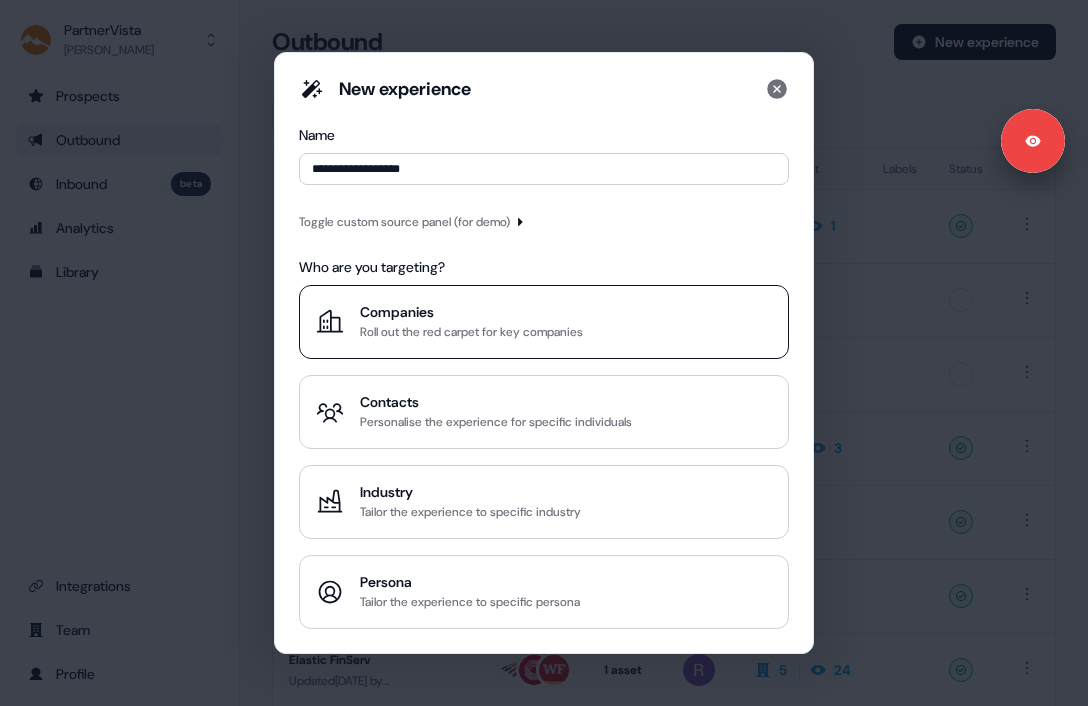 click on "Roll out the red carpet for key companies" at bounding box center [471, 332] 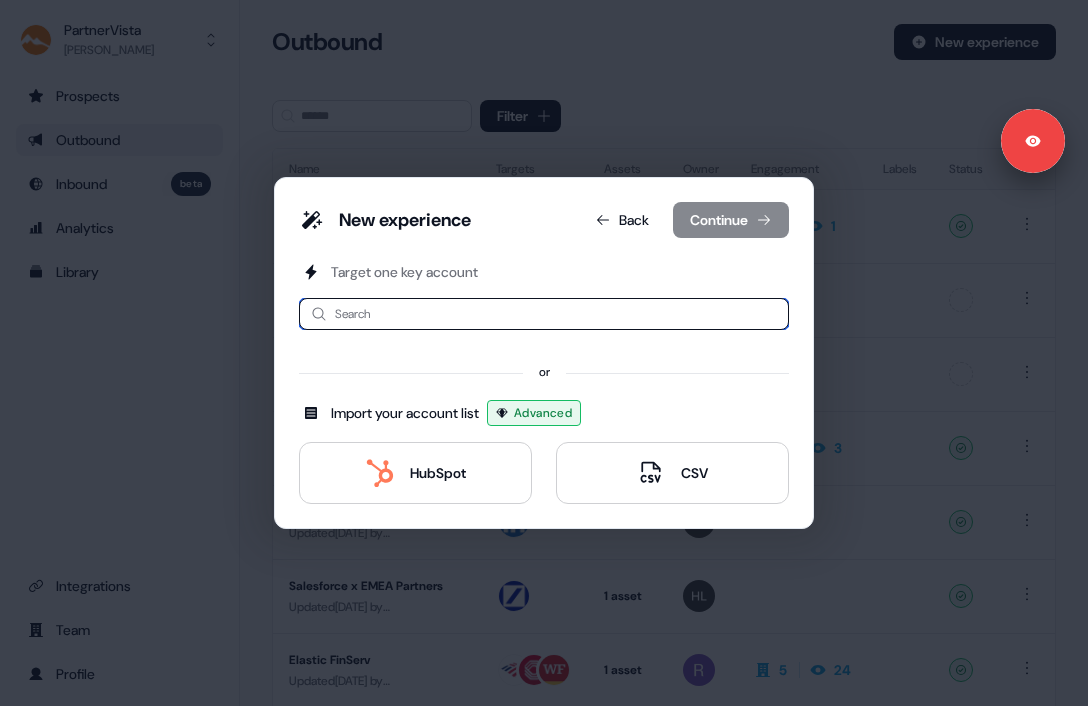 click at bounding box center [544, 314] 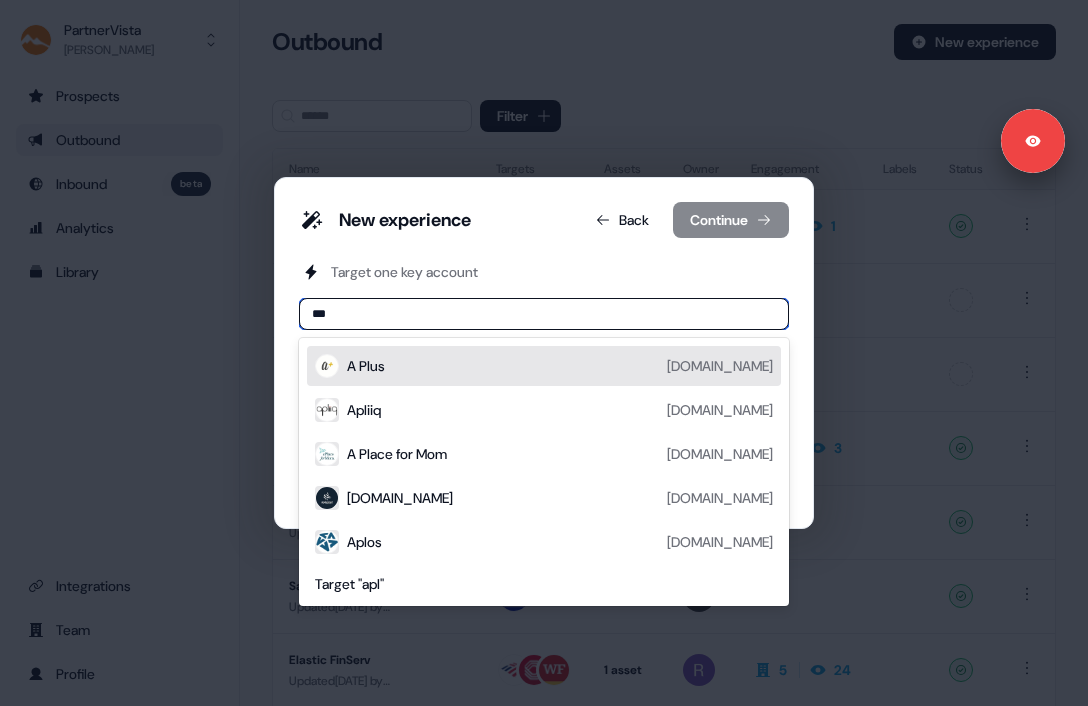 type on "**" 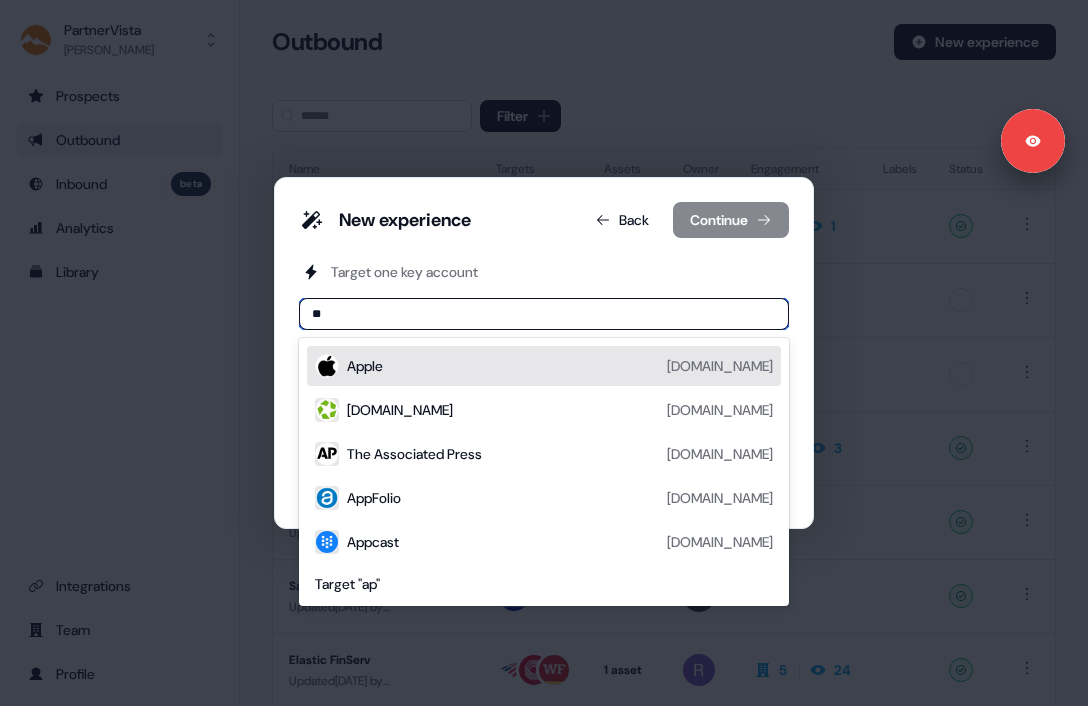 click on "Apple [DOMAIN_NAME]" at bounding box center (560, 366) 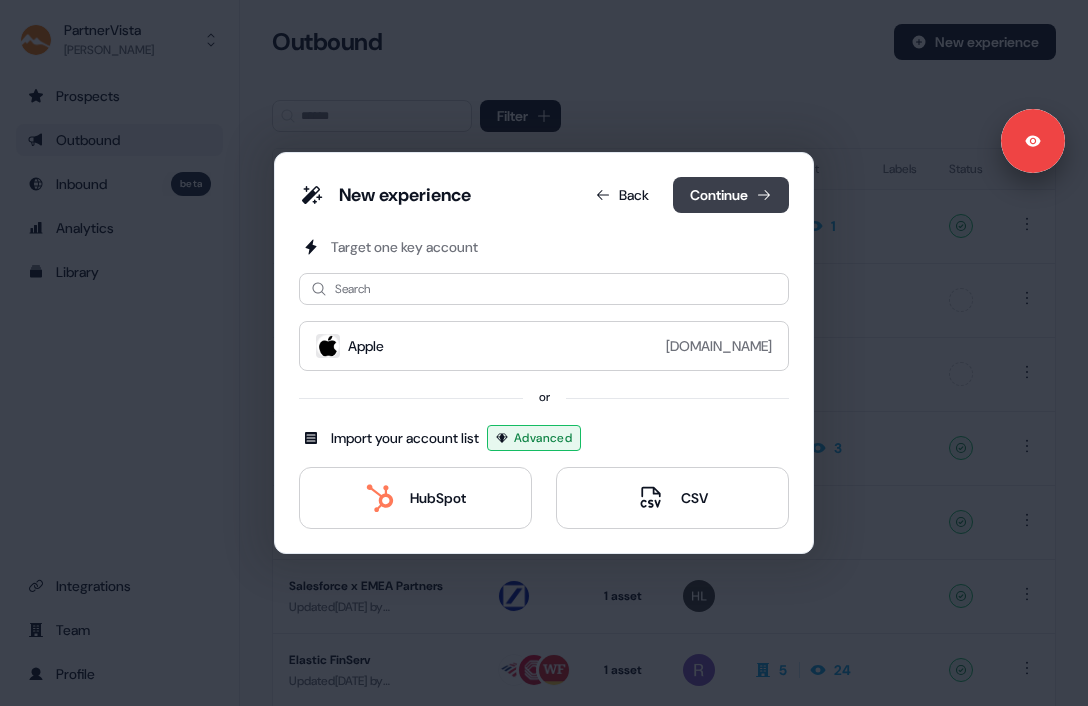 click on "Continue" at bounding box center (731, 195) 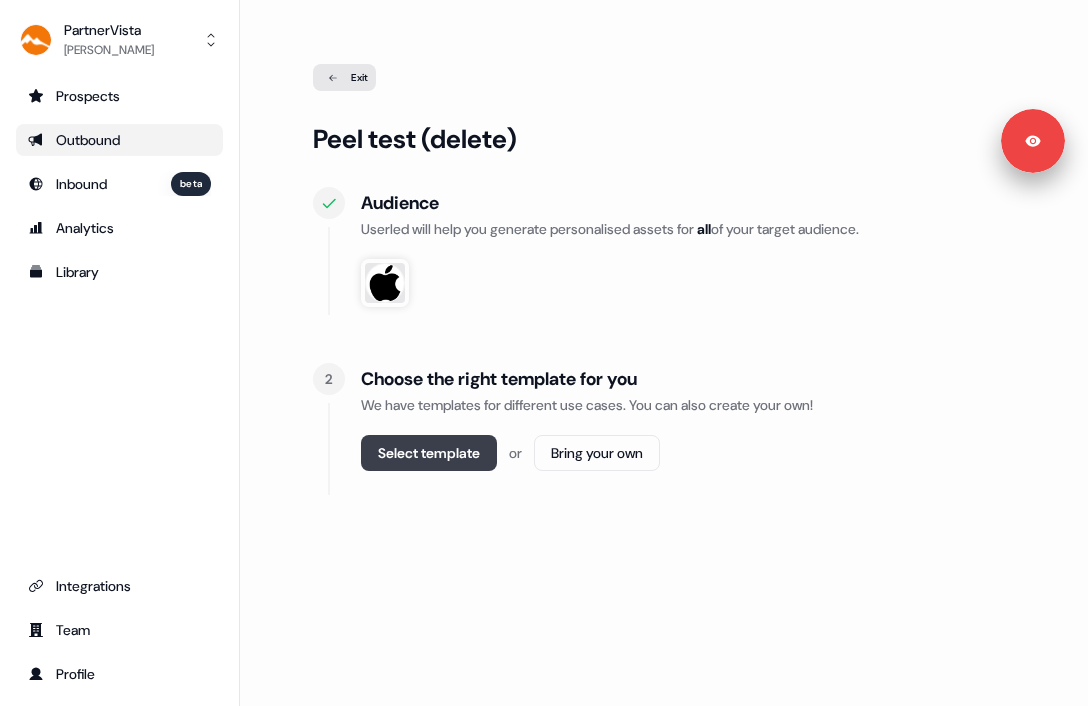 click on "Select template" at bounding box center [429, 453] 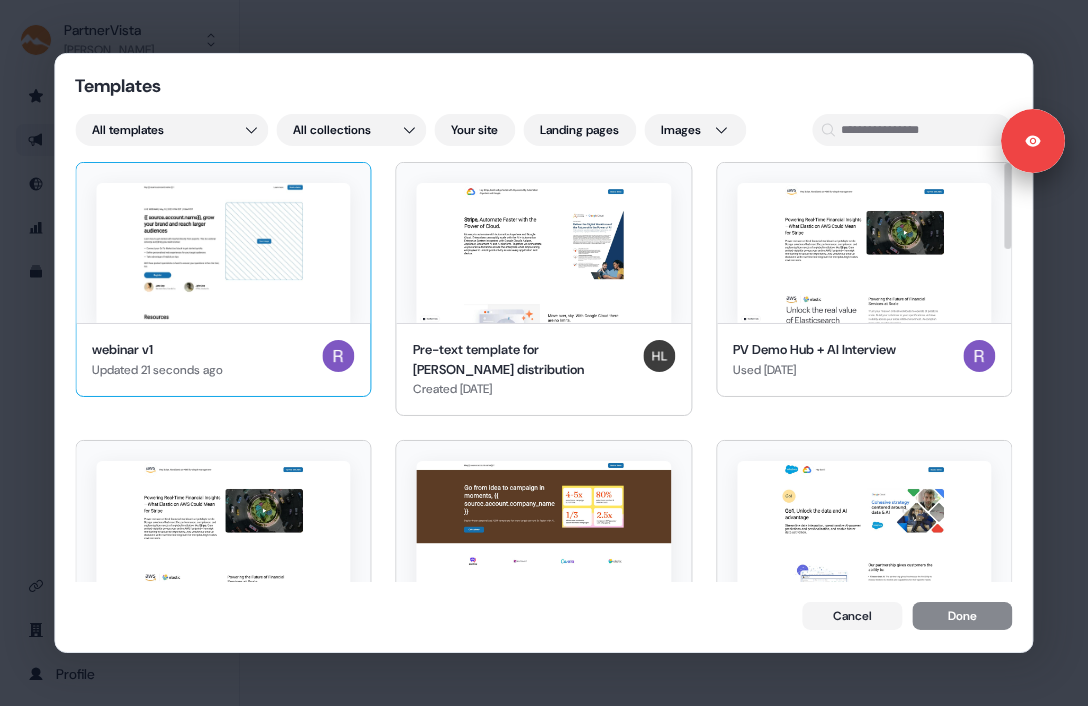 click at bounding box center [223, 253] 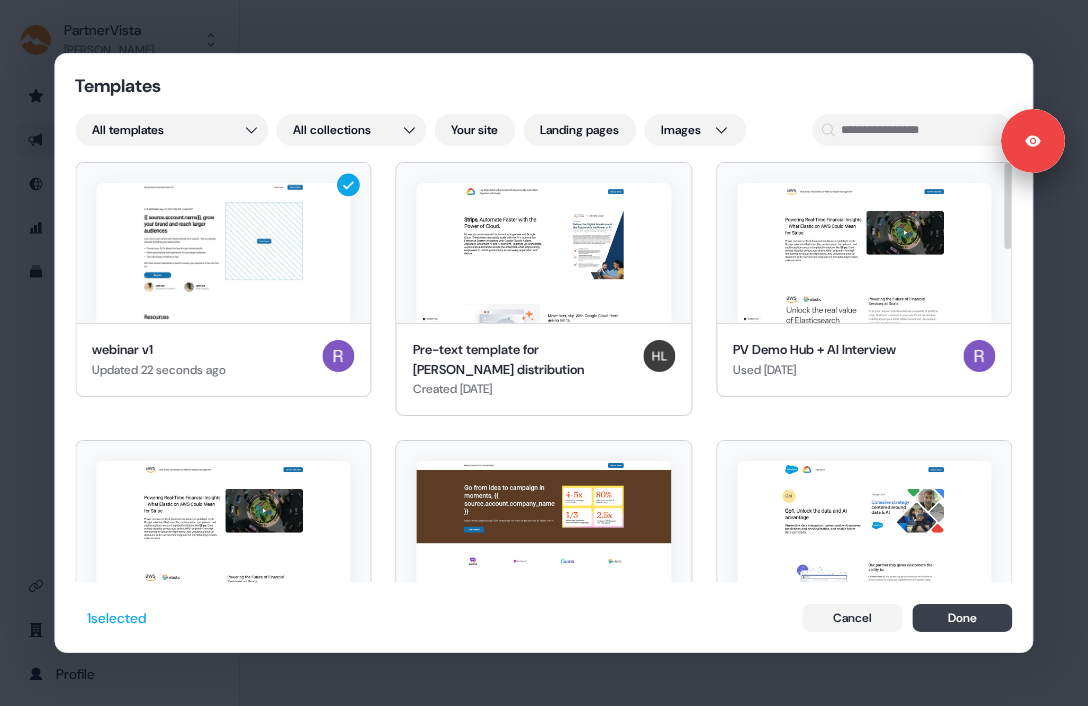 click on "Done" at bounding box center (963, 618) 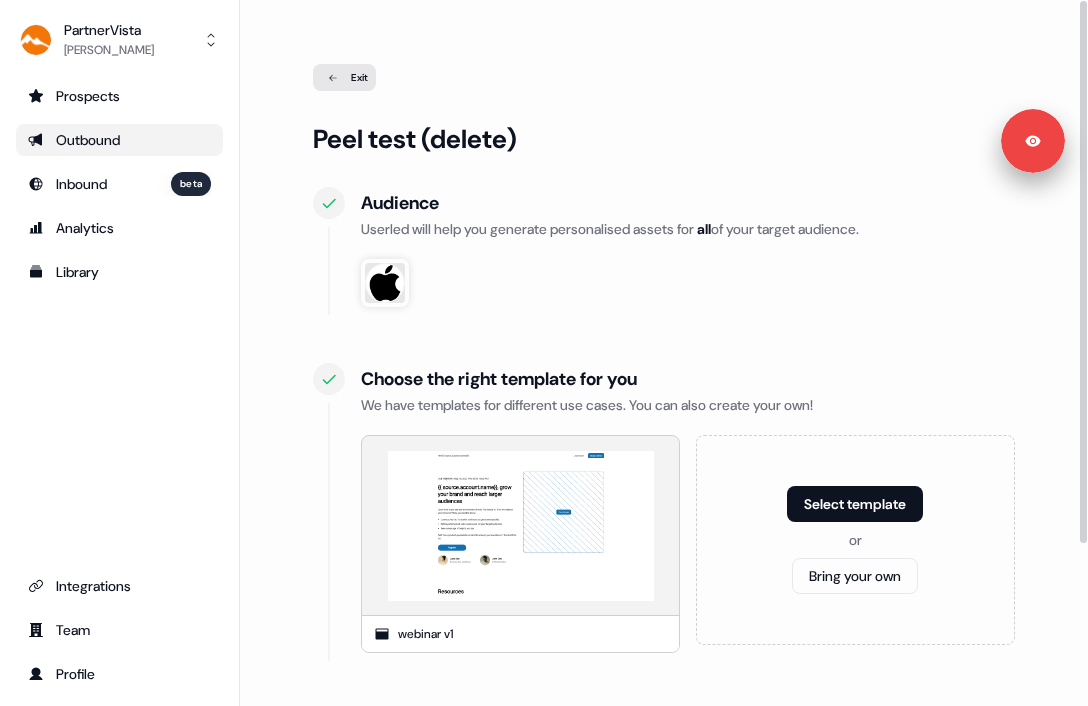scroll, scrollTop: 211, scrollLeft: 0, axis: vertical 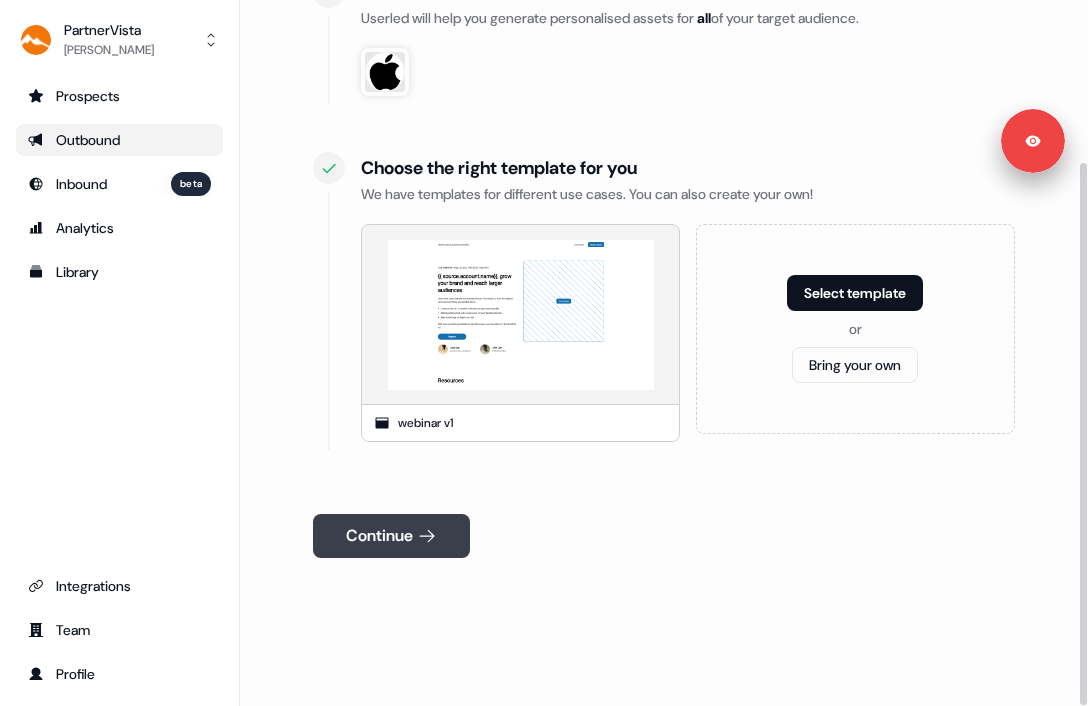 click on "Continue" at bounding box center (391, 536) 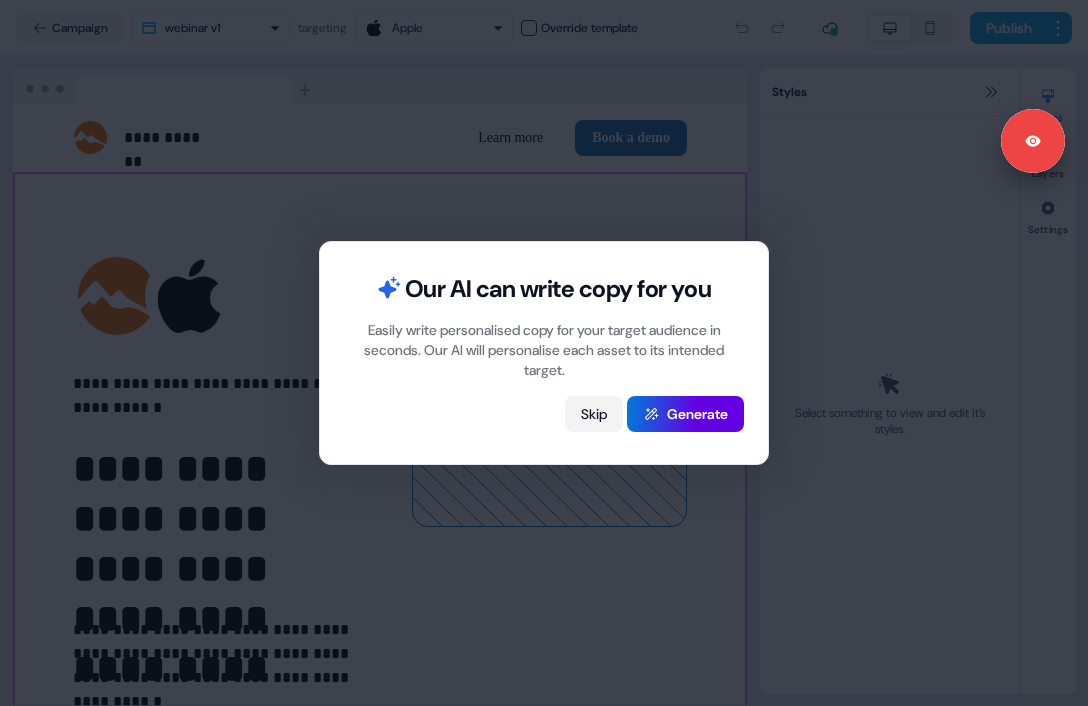 click on "Skip" at bounding box center (594, 414) 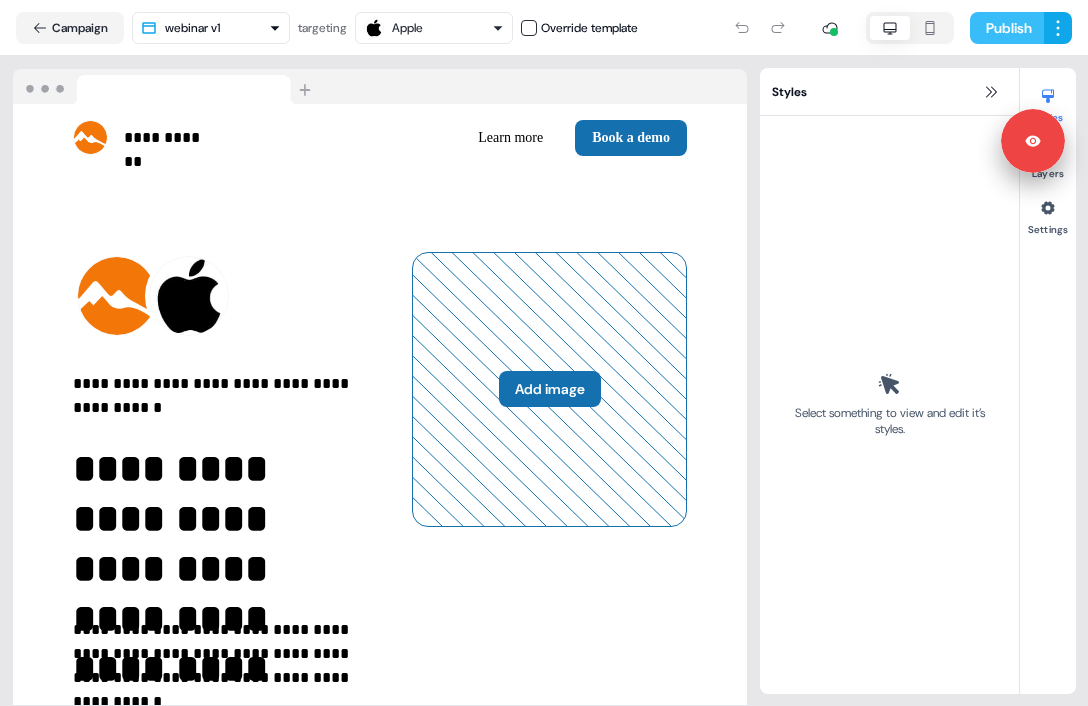 click on "Publish" at bounding box center [1007, 28] 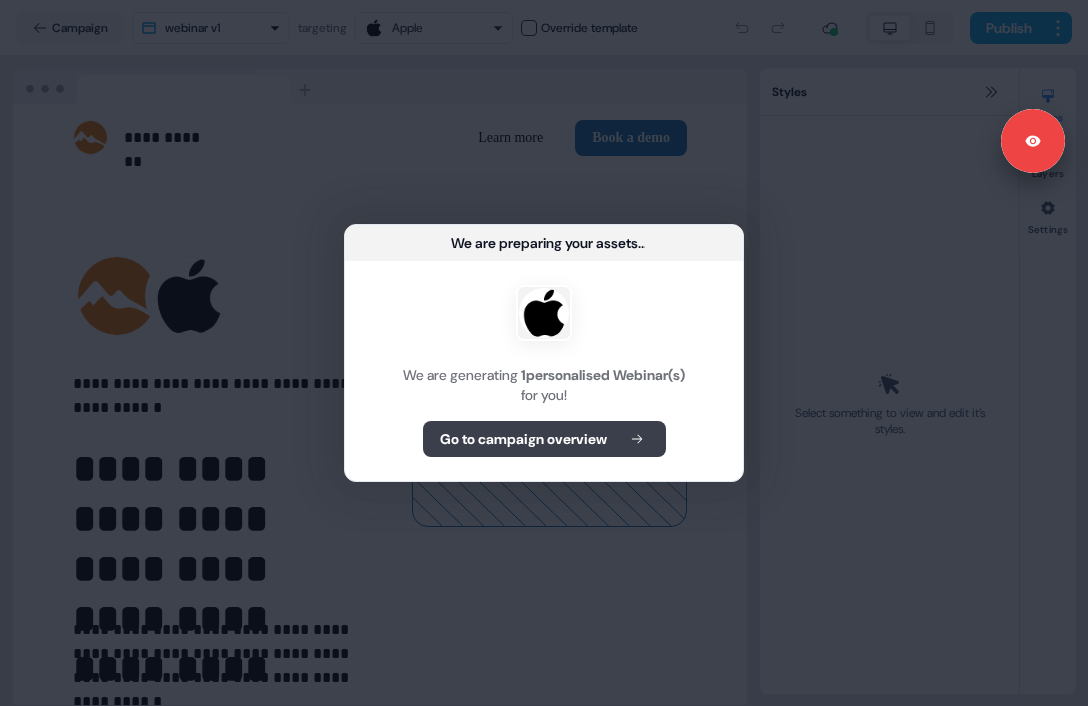 click on "Go to campaign overview" at bounding box center (544, 439) 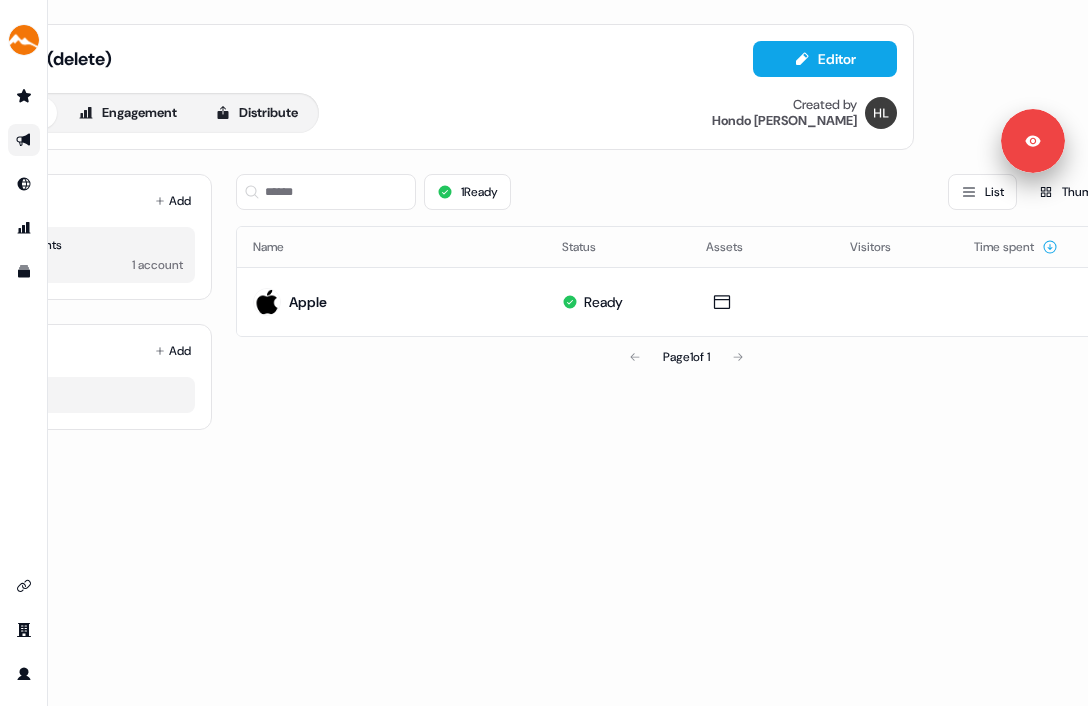 scroll, scrollTop: 0, scrollLeft: 198, axis: horizontal 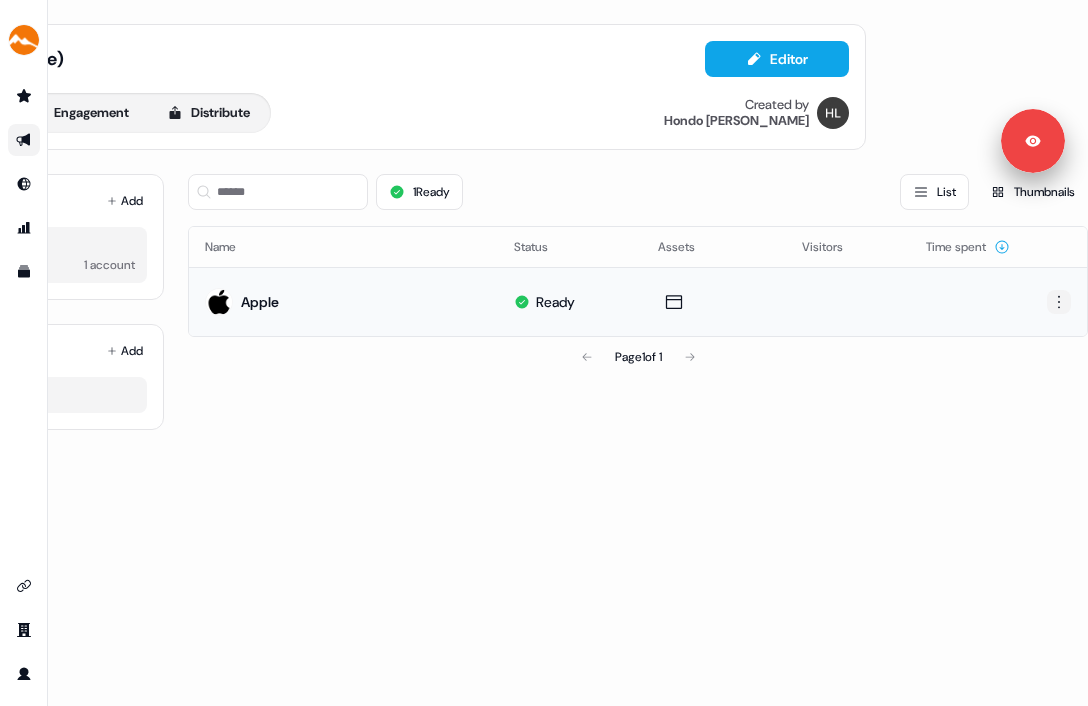 click on "For the best experience switch devices to a bigger screen. Go to [DOMAIN_NAME]   Peel test (delete) Editor Overview Engagement Distribute Created by [PERSON_NAME] Targets Add Target   accounts Added 1   account Templates Add webinar v1 1  Ready List Thumbnails Name Status Assets Visitors Time spent Apple Ready Page  1  of 1 Signed in as [PERSON_NAME] Sign out" at bounding box center [544, 353] 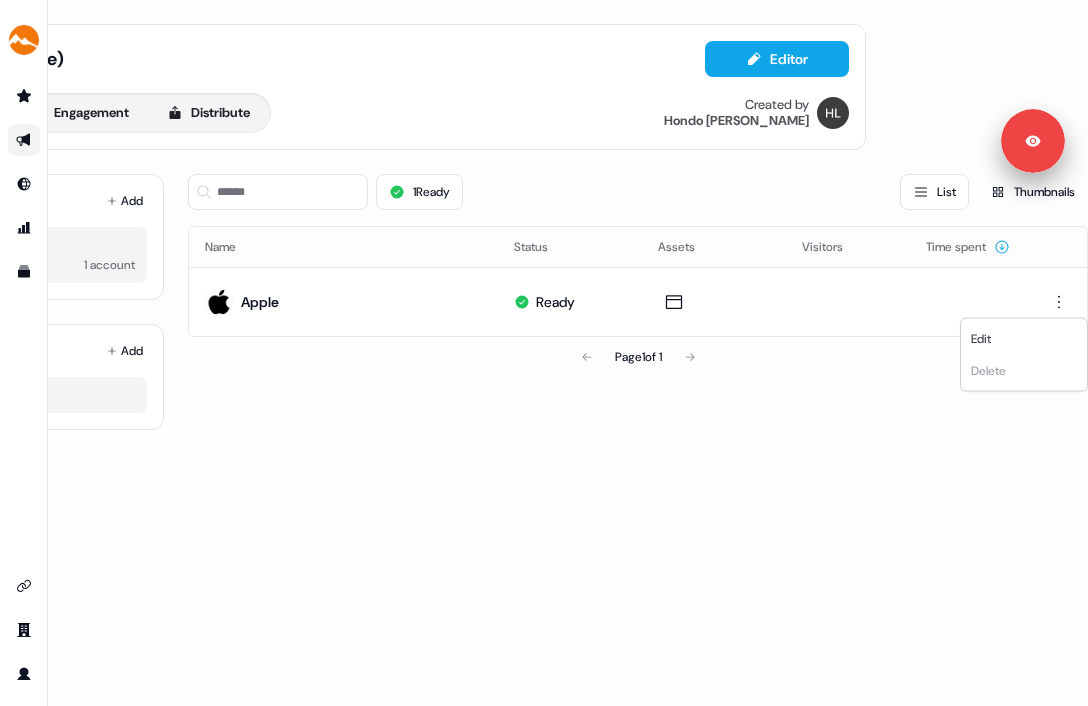 click on "For the best experience switch devices to a bigger screen. Go to [DOMAIN_NAME]   Peel test (delete) Editor Overview Engagement Distribute Created by [PERSON_NAME] Targets Add Target   accounts Added 1   account Templates Add webinar v1 1  Ready List Thumbnails Name Status Assets Visitors Time spent Apple Ready Page  1  of 1 Signed in as [PERSON_NAME] Sign out Edit Delete" at bounding box center [544, 353] 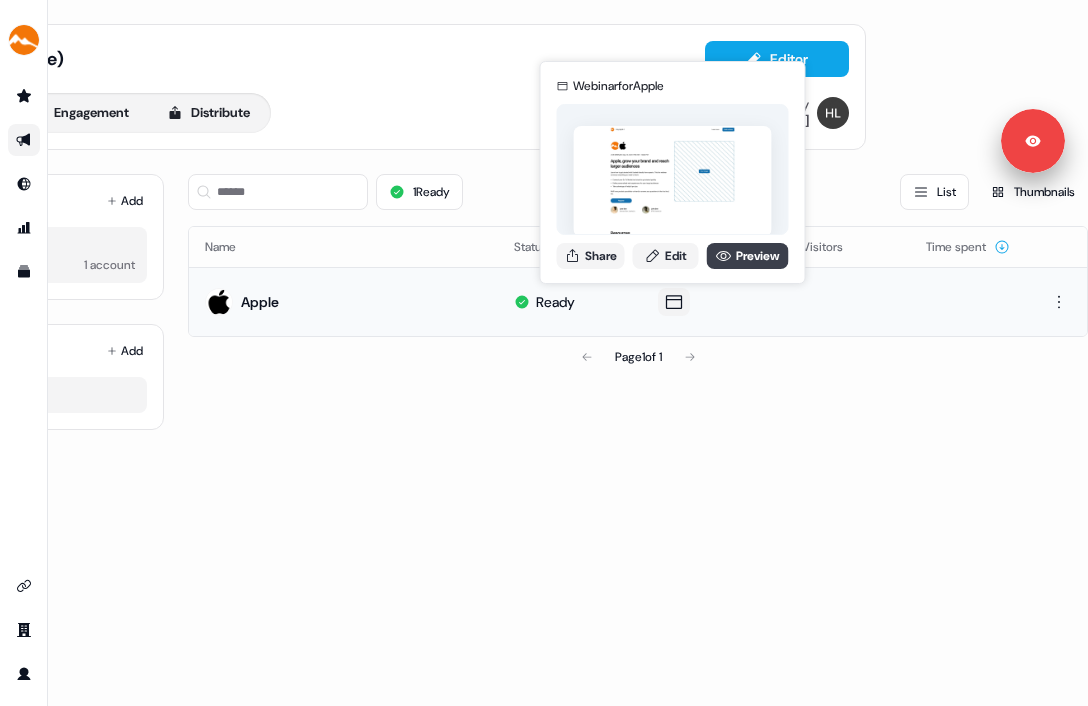 click on "Preview" at bounding box center (748, 256) 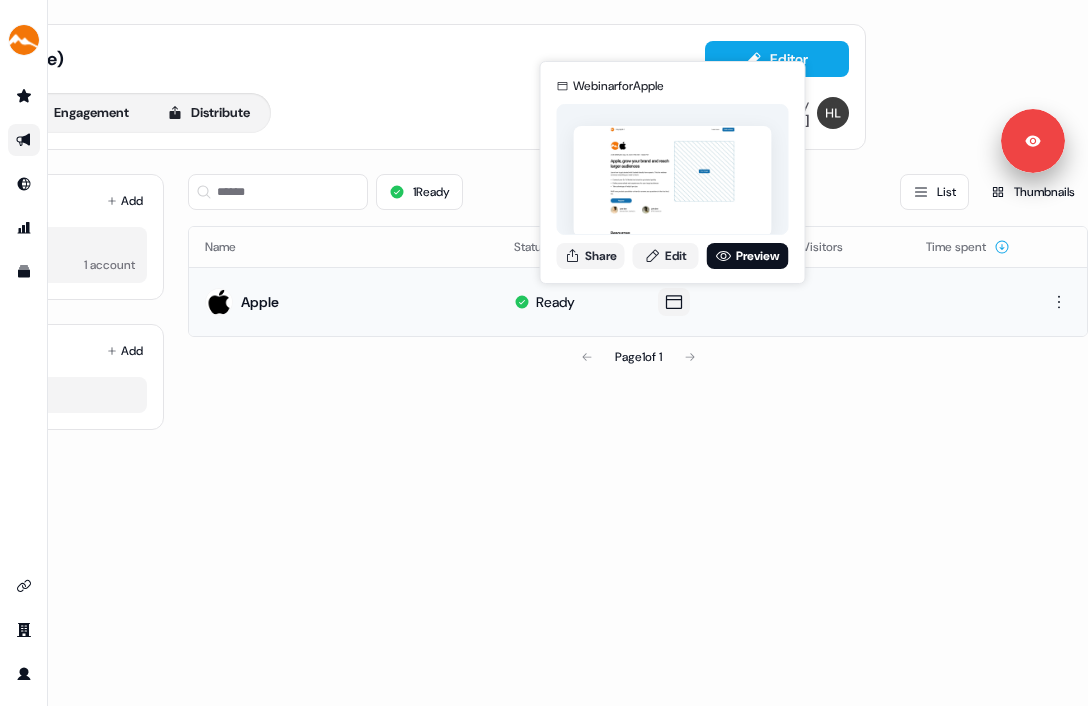 click 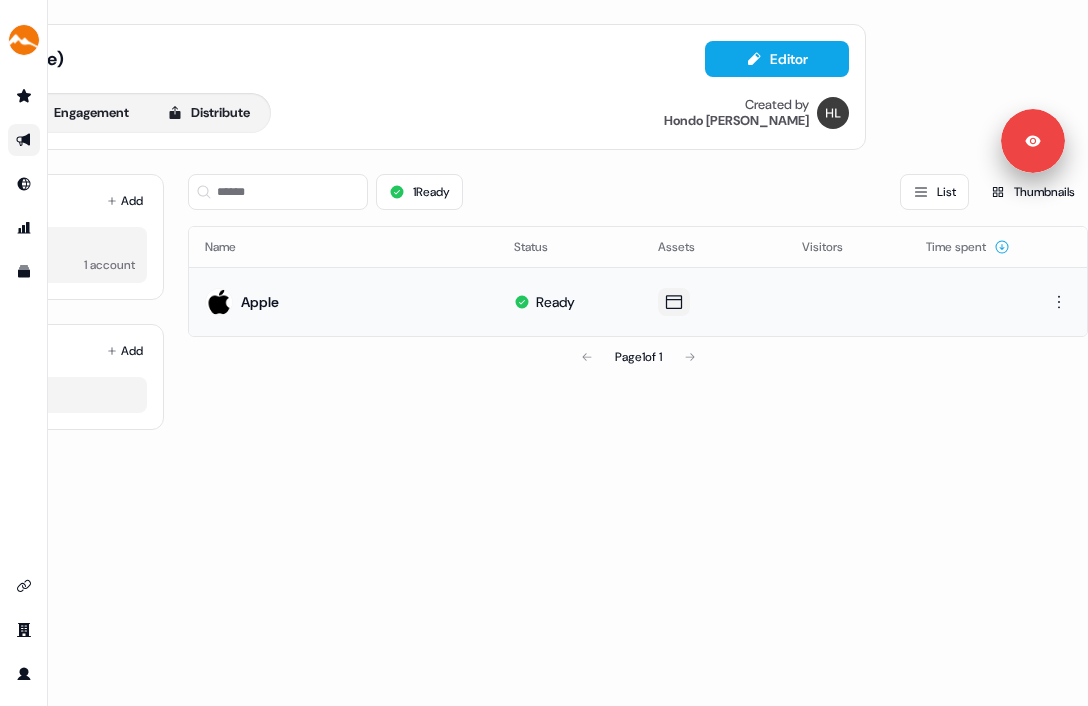 click 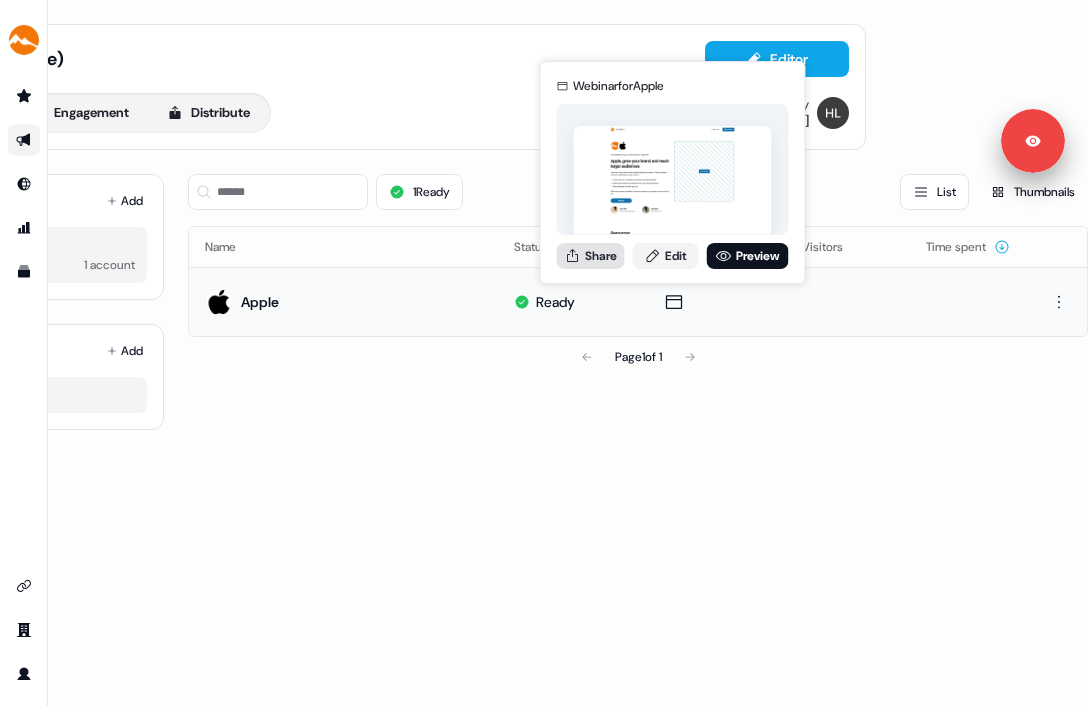 click 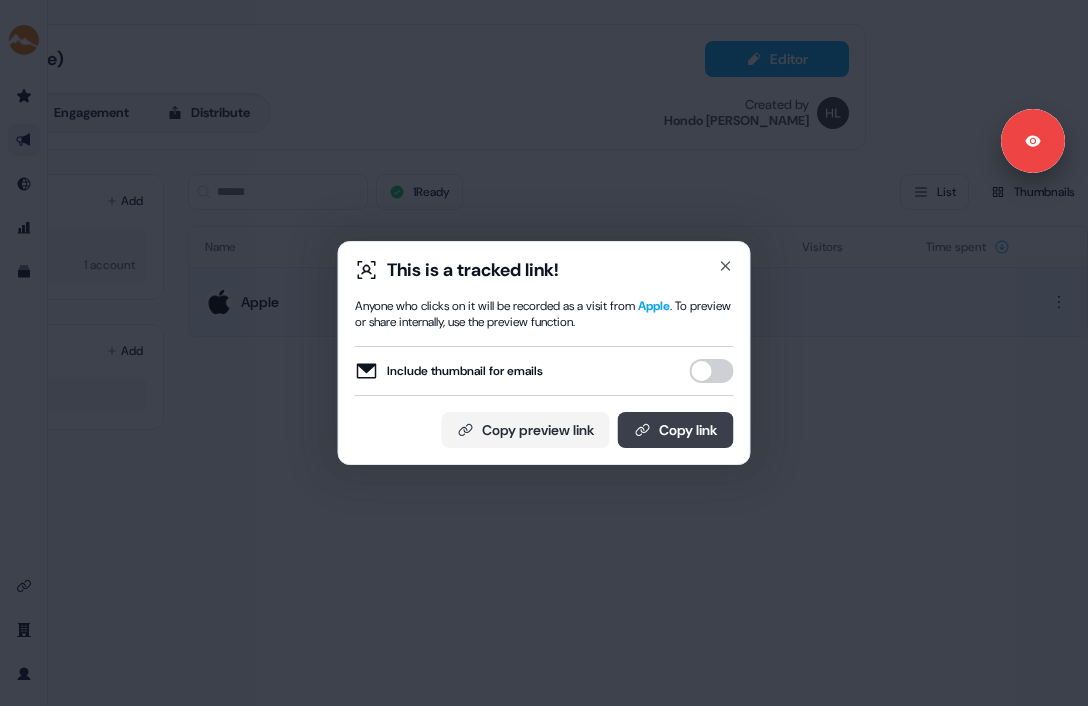 click on "Copy link" at bounding box center [676, 430] 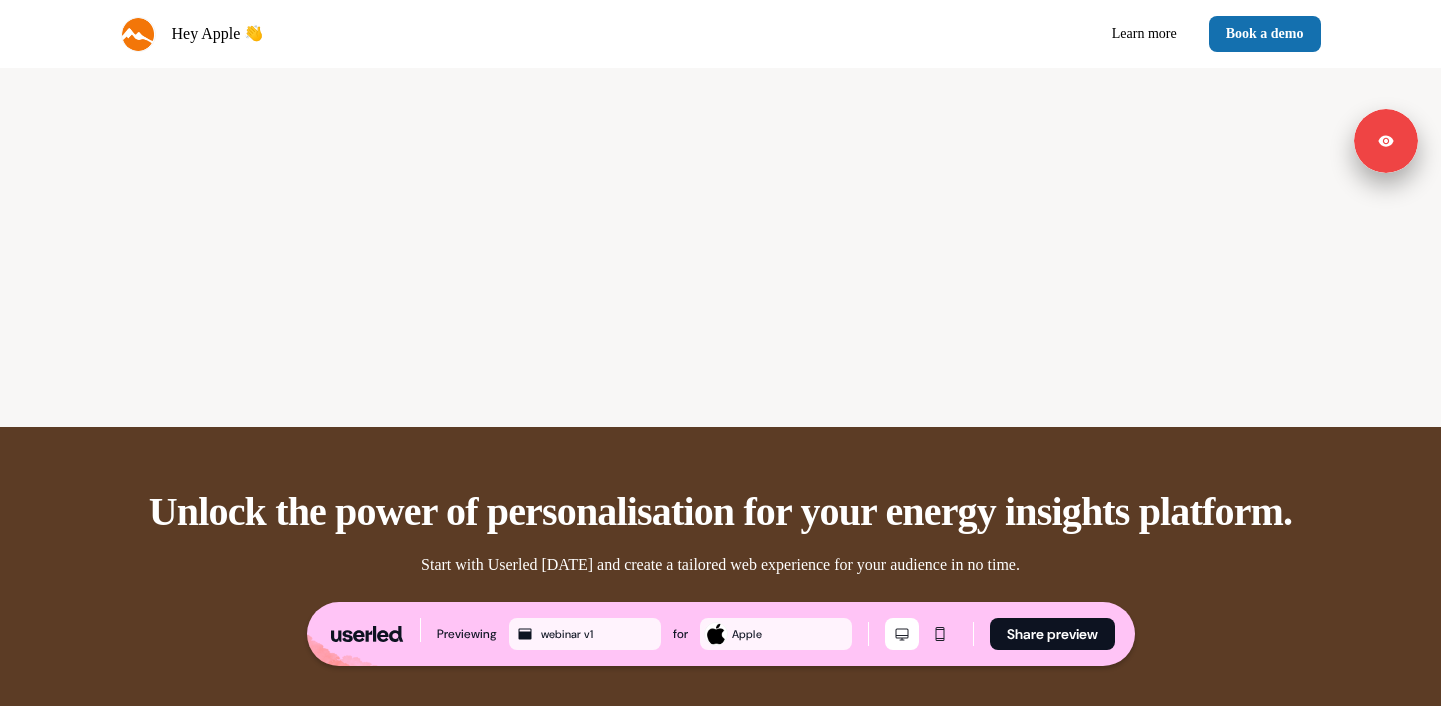 scroll, scrollTop: 1447, scrollLeft: 0, axis: vertical 